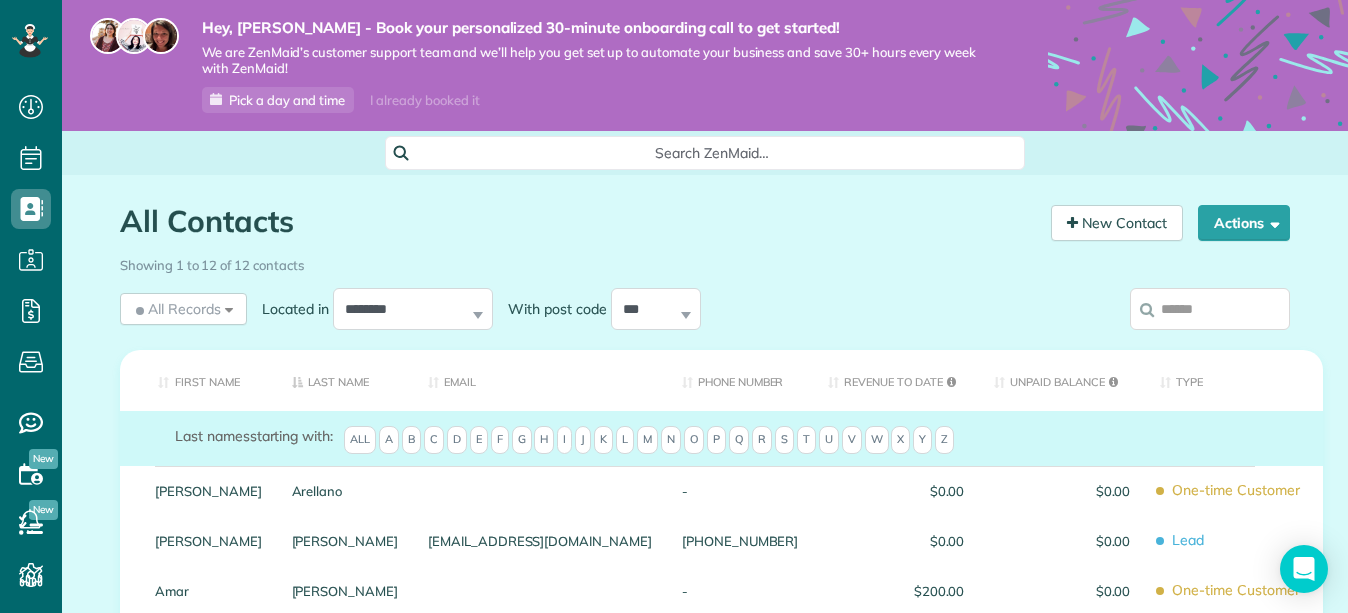 scroll, scrollTop: 0, scrollLeft: 0, axis: both 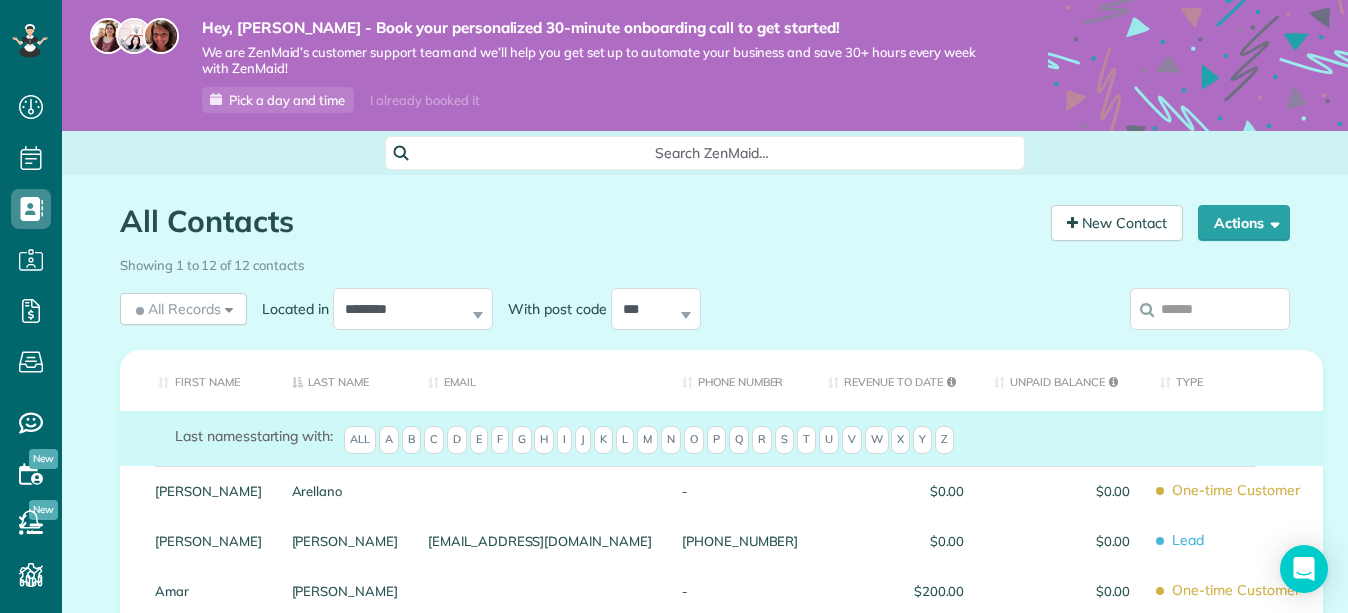 click on "Search ZenMaid…" at bounding box center (712, 153) 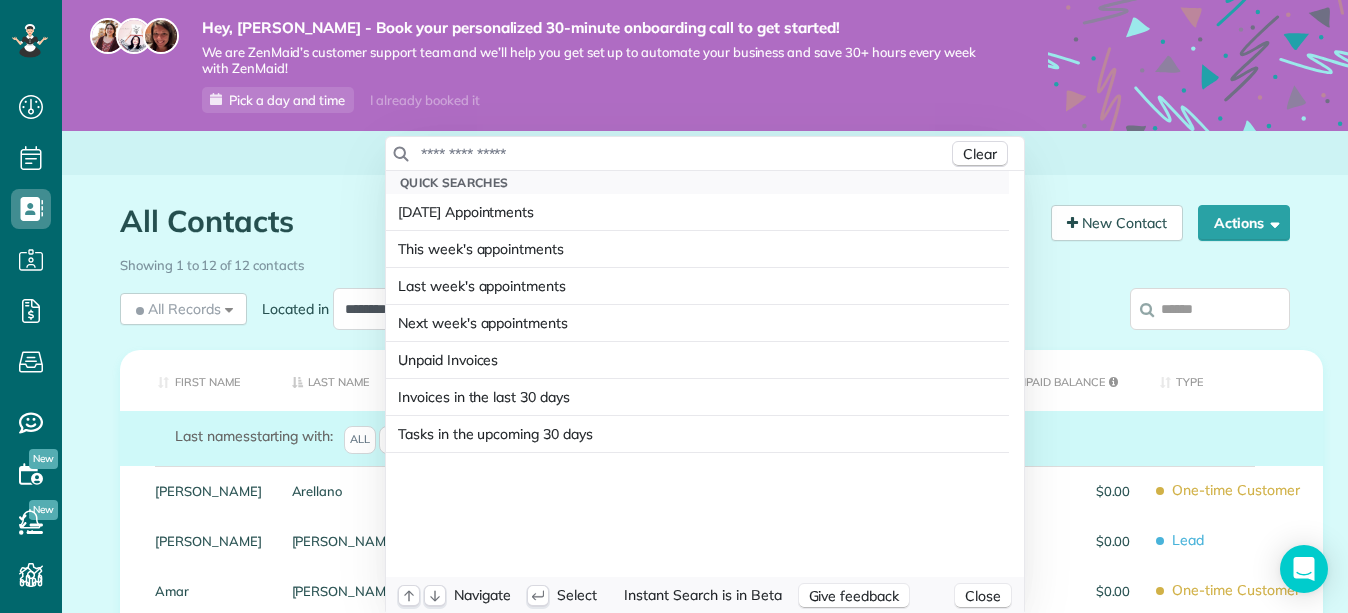 click at bounding box center [684, 154] 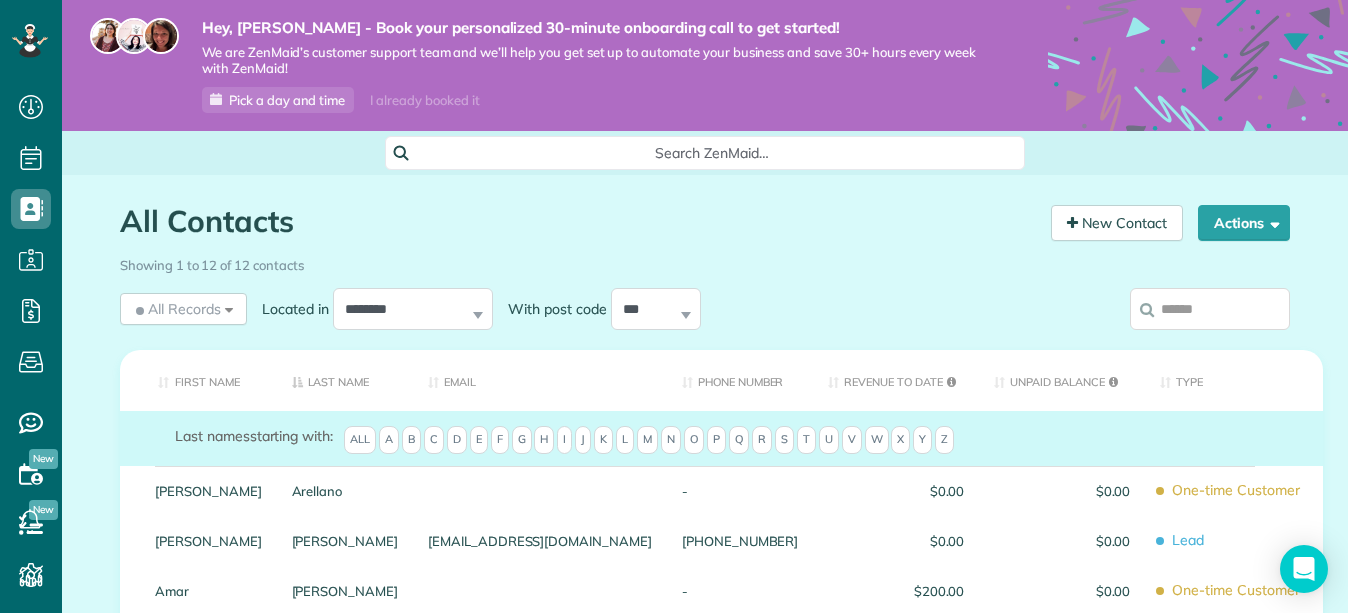click 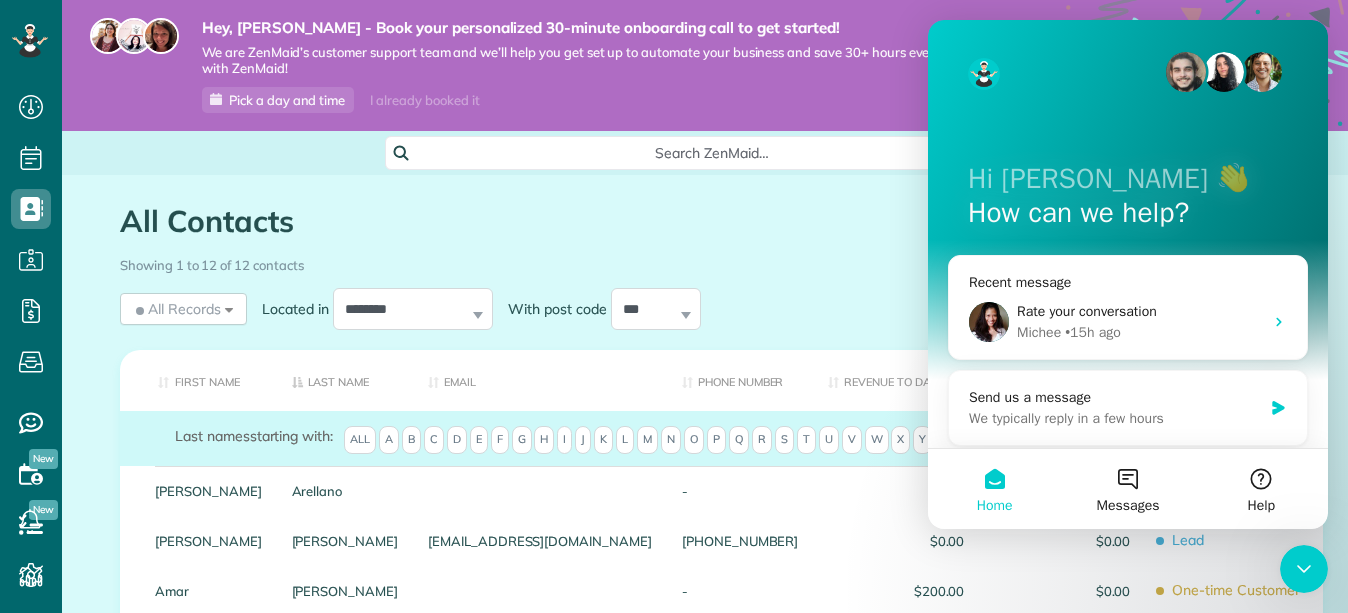 scroll, scrollTop: 0, scrollLeft: 0, axis: both 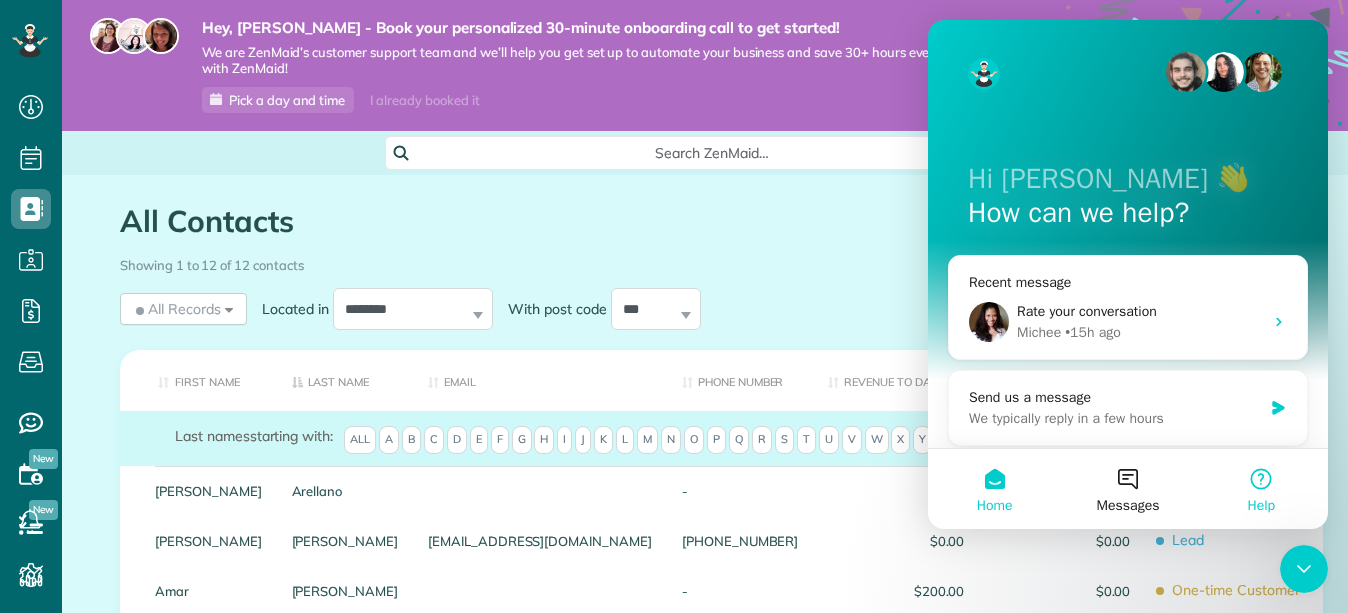 click on "Help" at bounding box center (1261, 489) 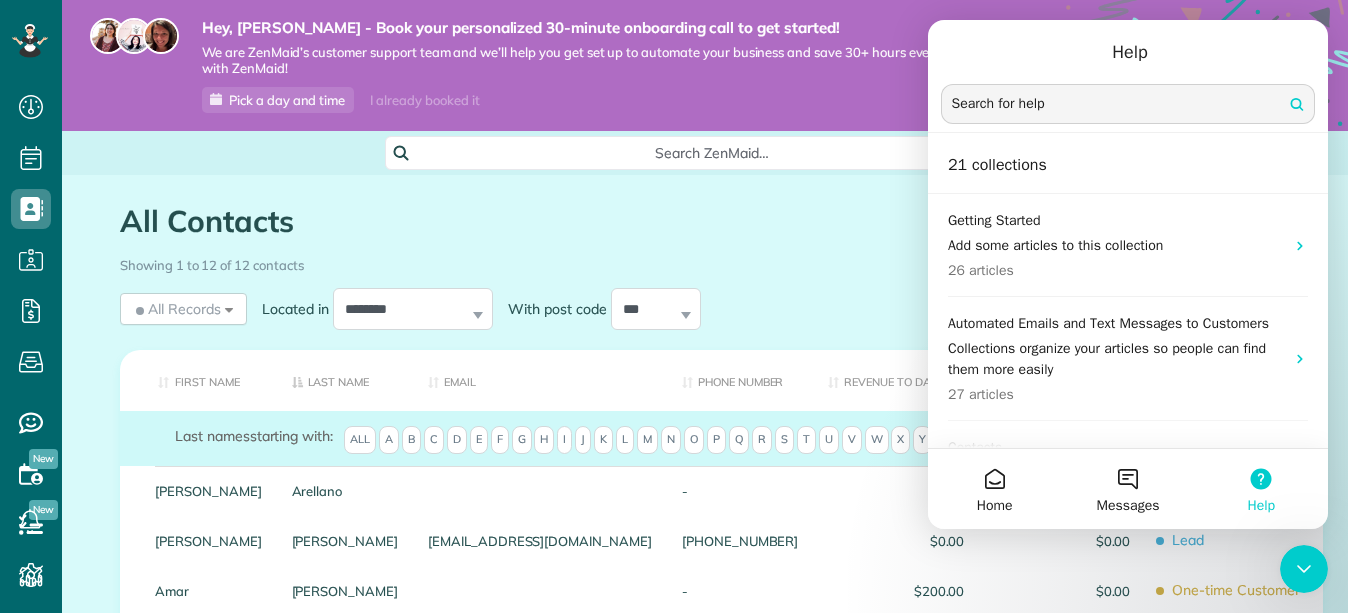 click on "Search for help" at bounding box center (1128, 104) 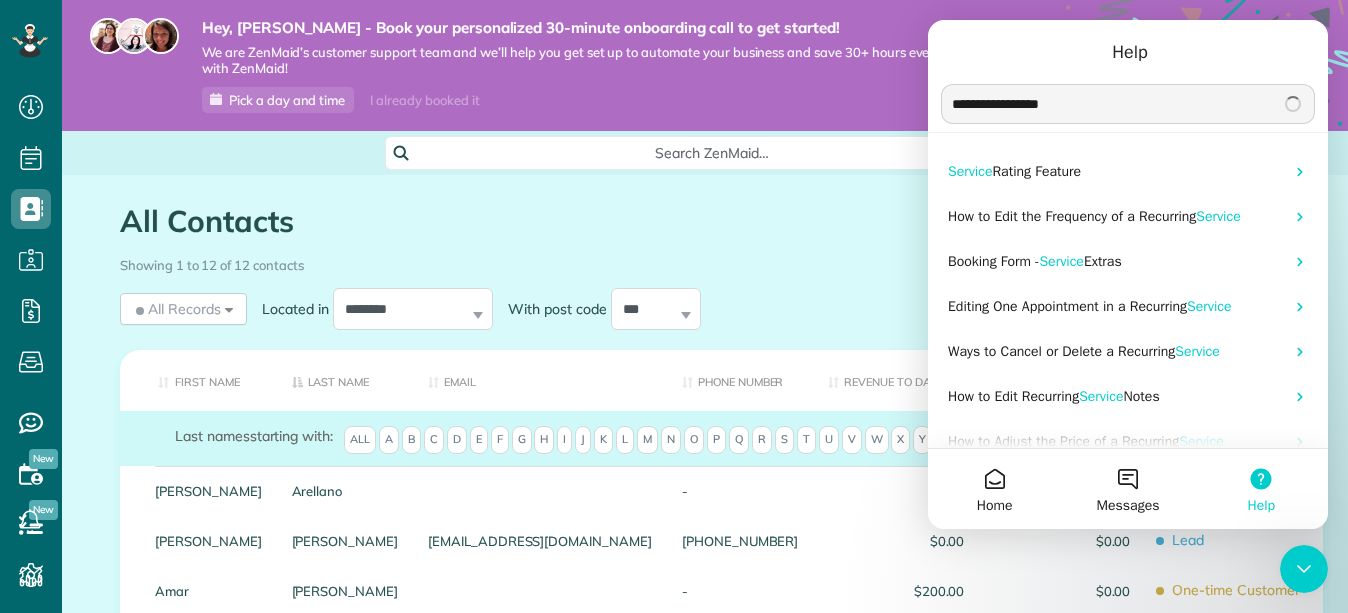 type on "**********" 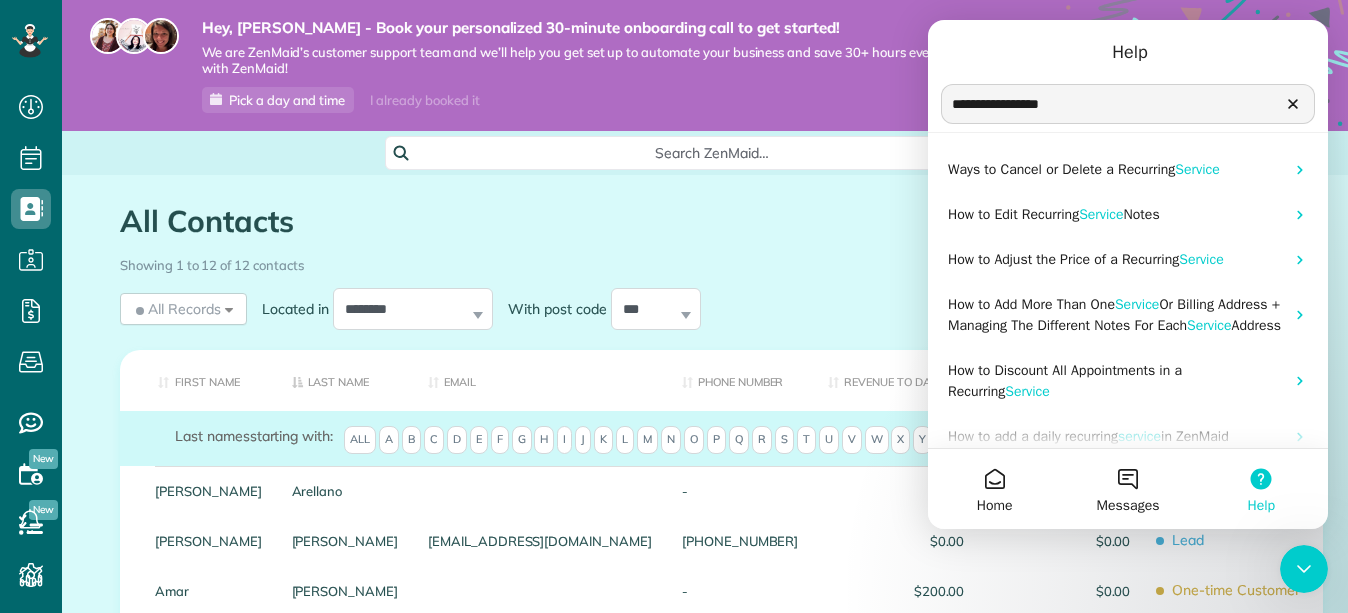 scroll, scrollTop: 214, scrollLeft: 0, axis: vertical 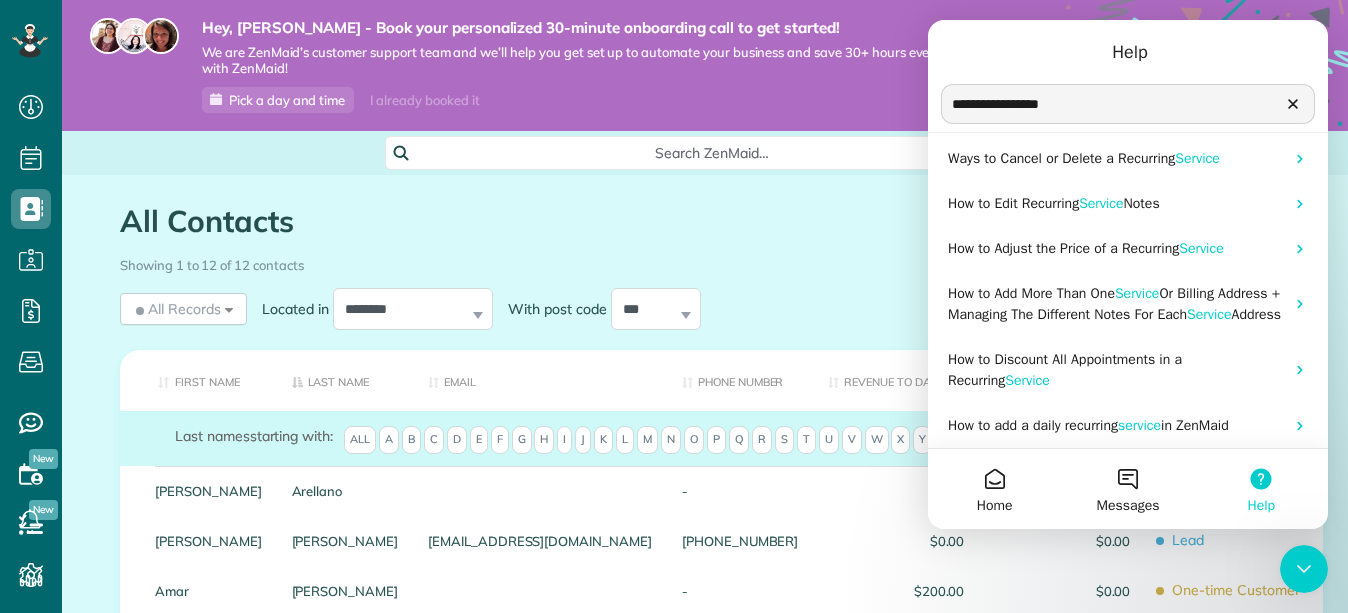 click on "All Contacts
Contacts in ZenMaid [2 min]" at bounding box center (578, 226) 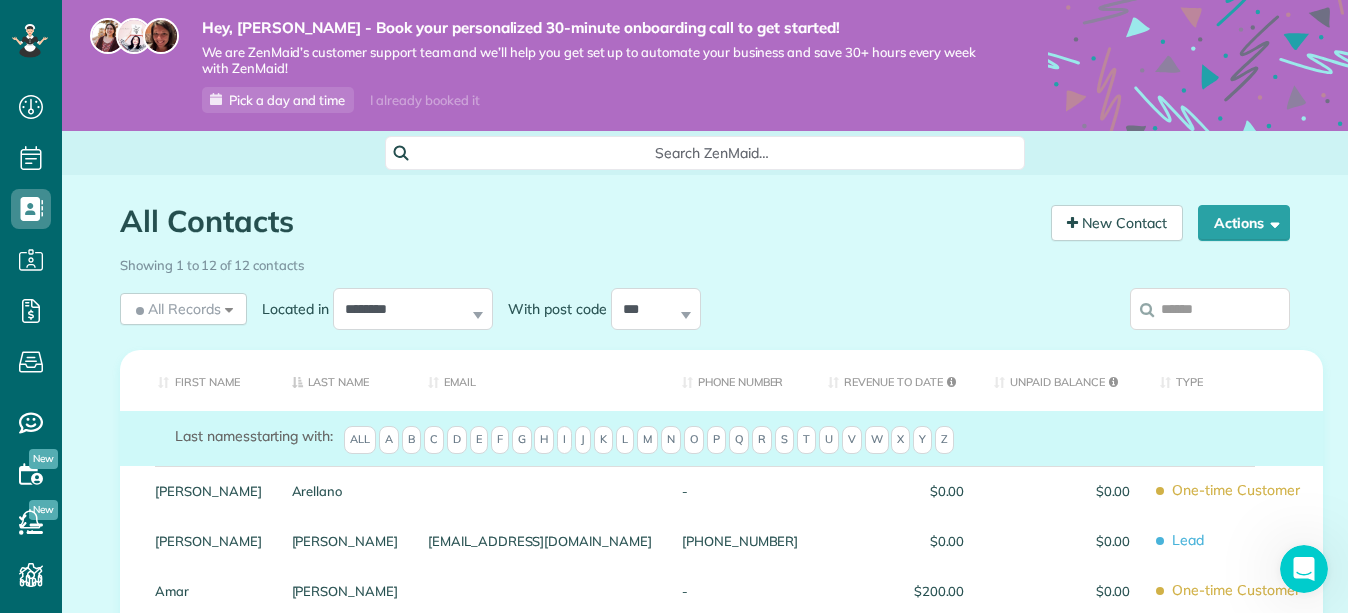 scroll, scrollTop: 0, scrollLeft: 0, axis: both 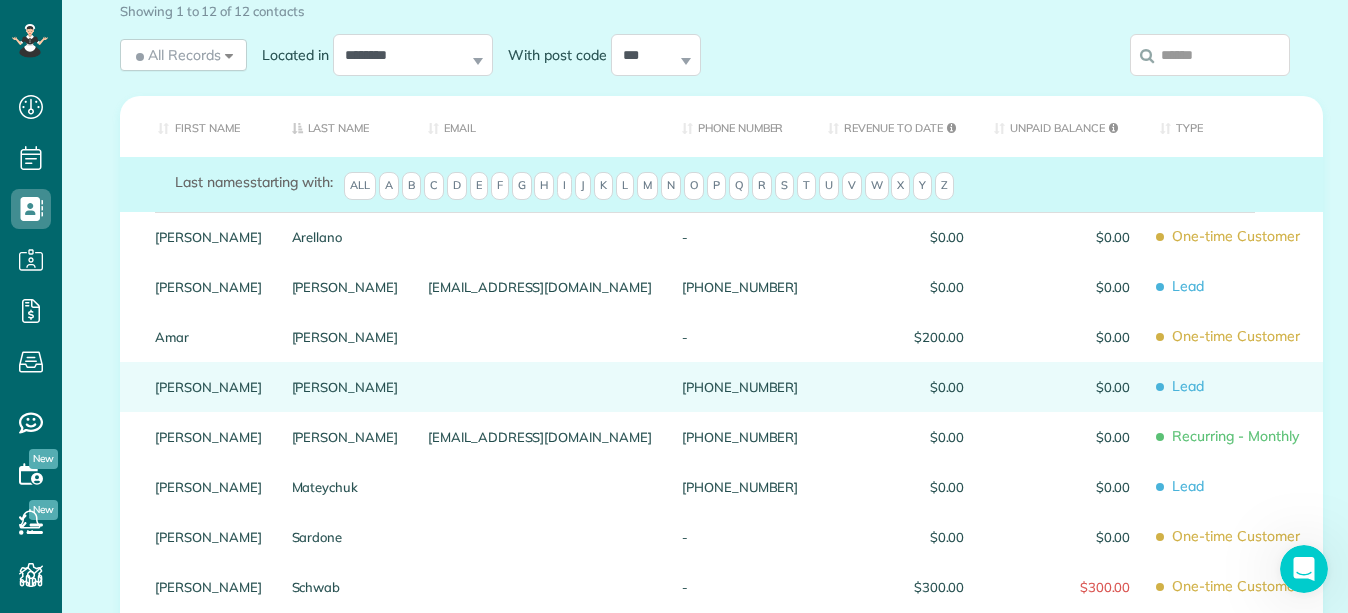 click on "(619) 204-7186" at bounding box center (740, 387) 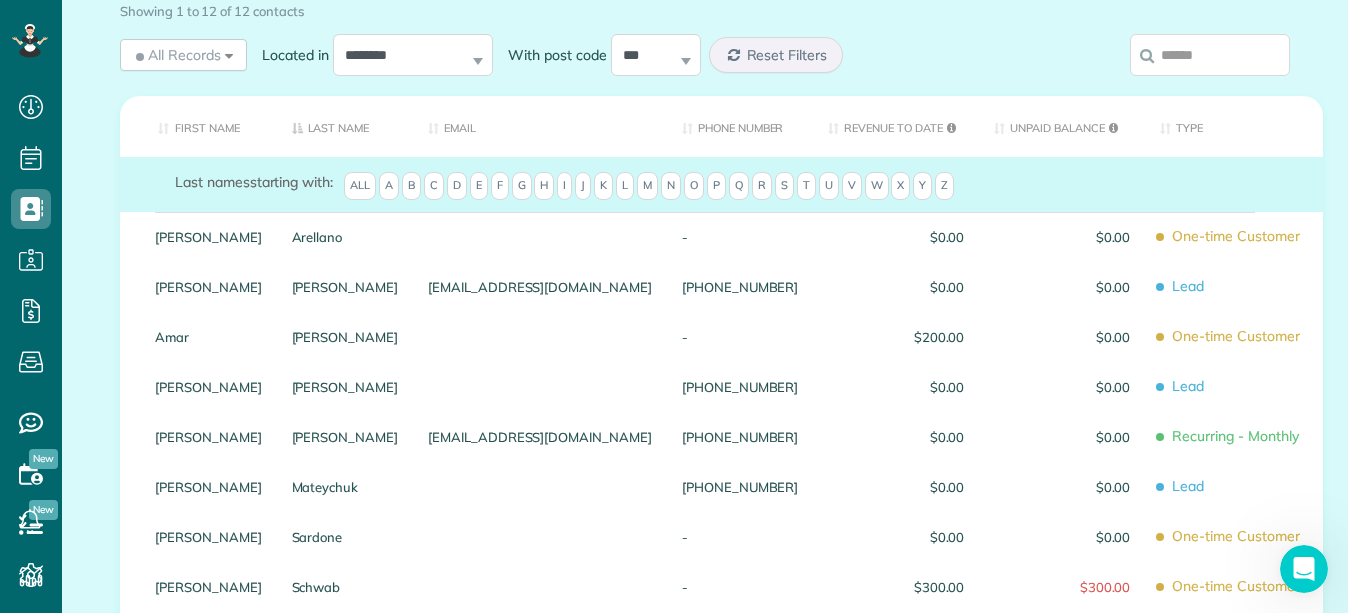 click at bounding box center (1304, 569) 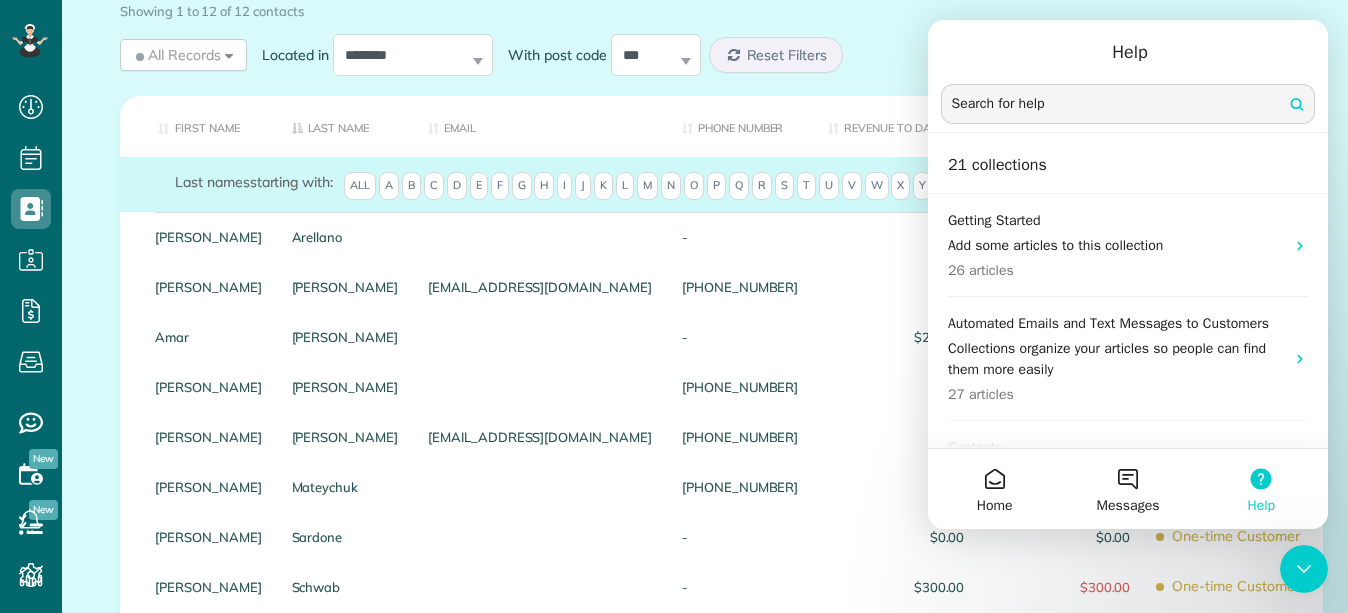 click at bounding box center [1128, 104] 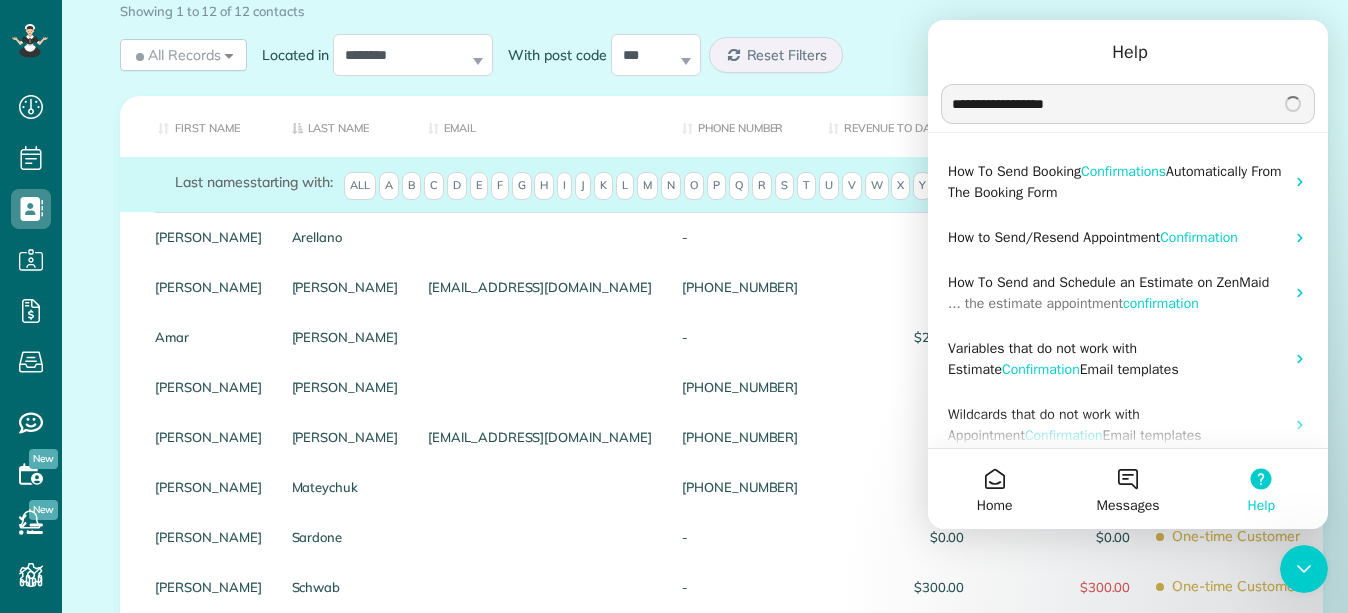 type on "**********" 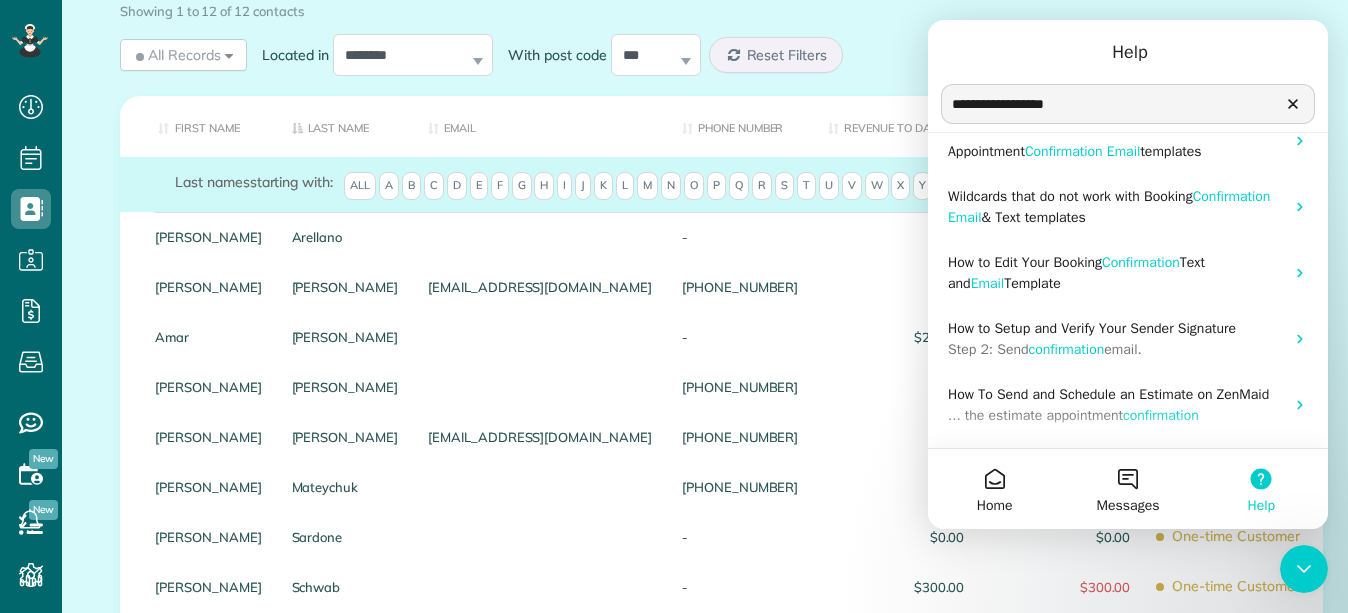 scroll, scrollTop: 176, scrollLeft: 0, axis: vertical 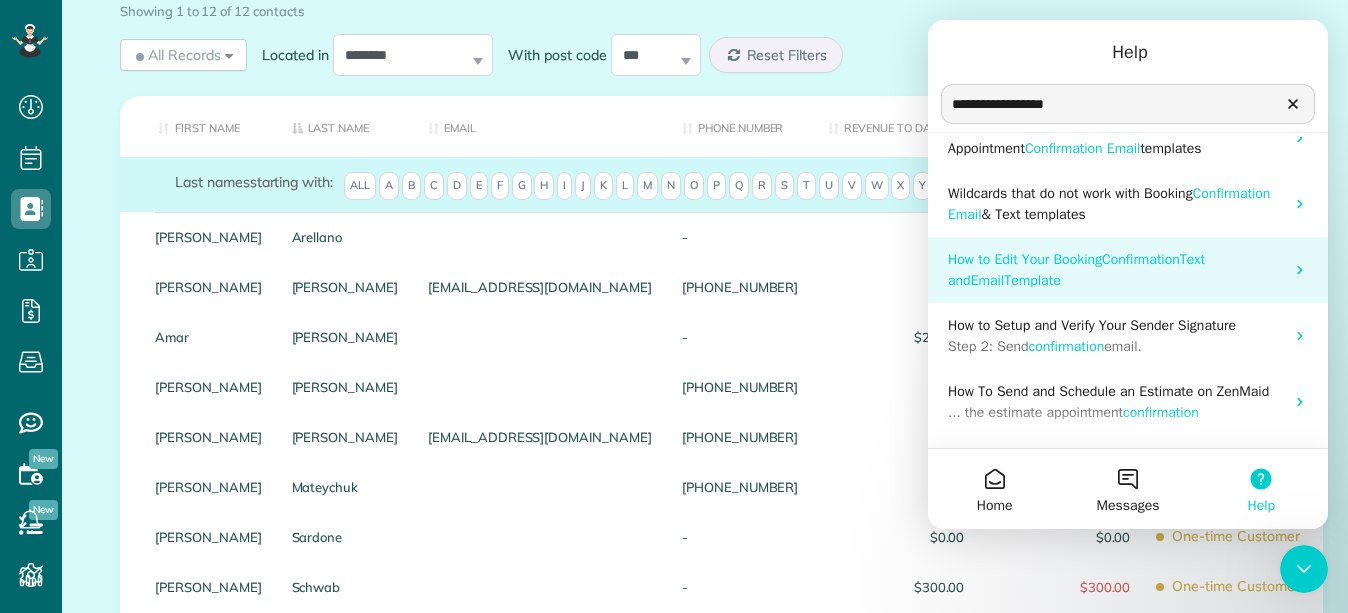 click on "How to Edit Your Booking" at bounding box center [1025, 259] 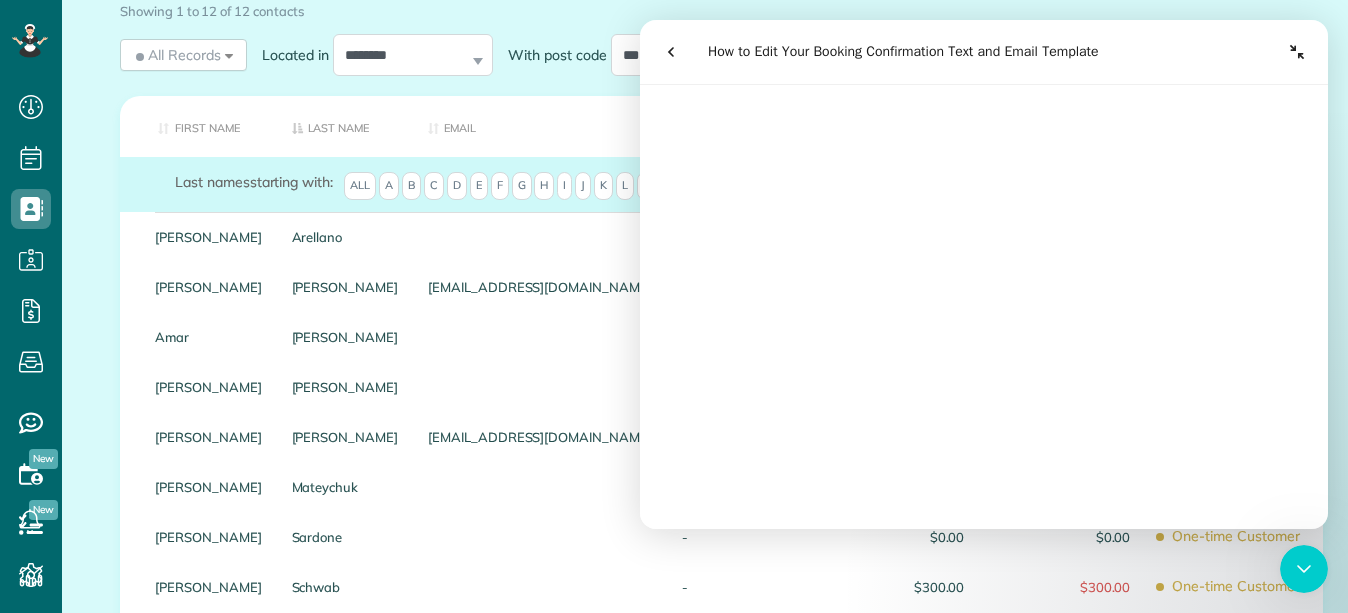 scroll, scrollTop: 346, scrollLeft: 0, axis: vertical 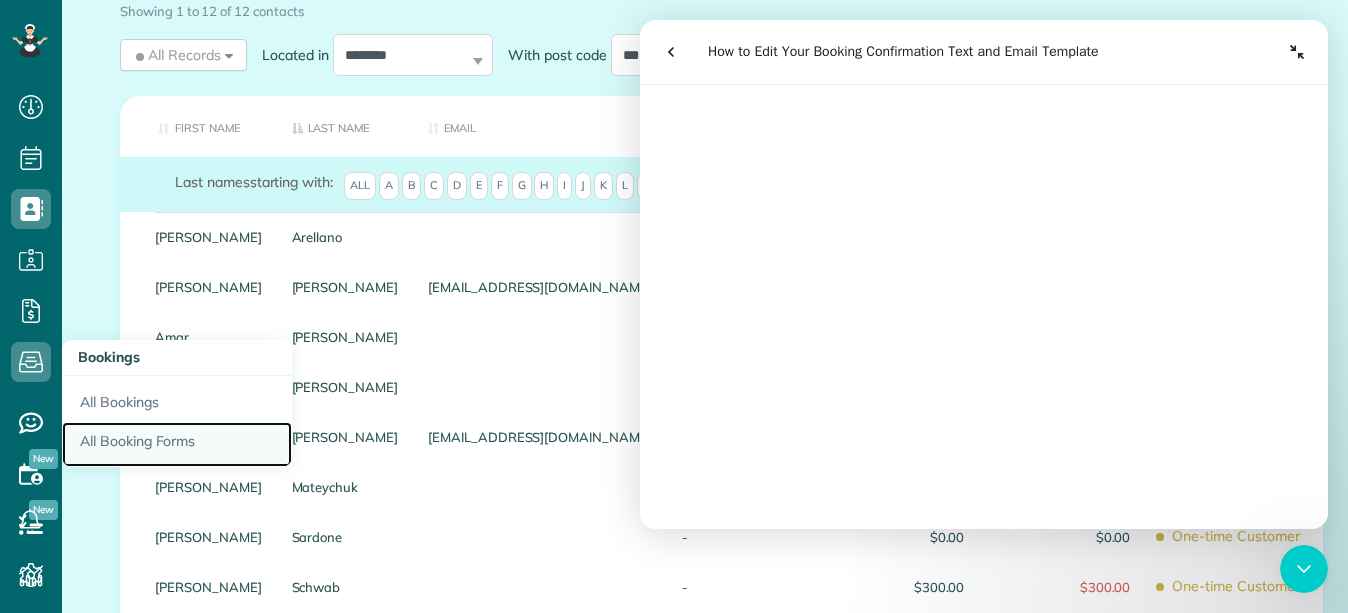click on "All Booking Forms" at bounding box center [177, 445] 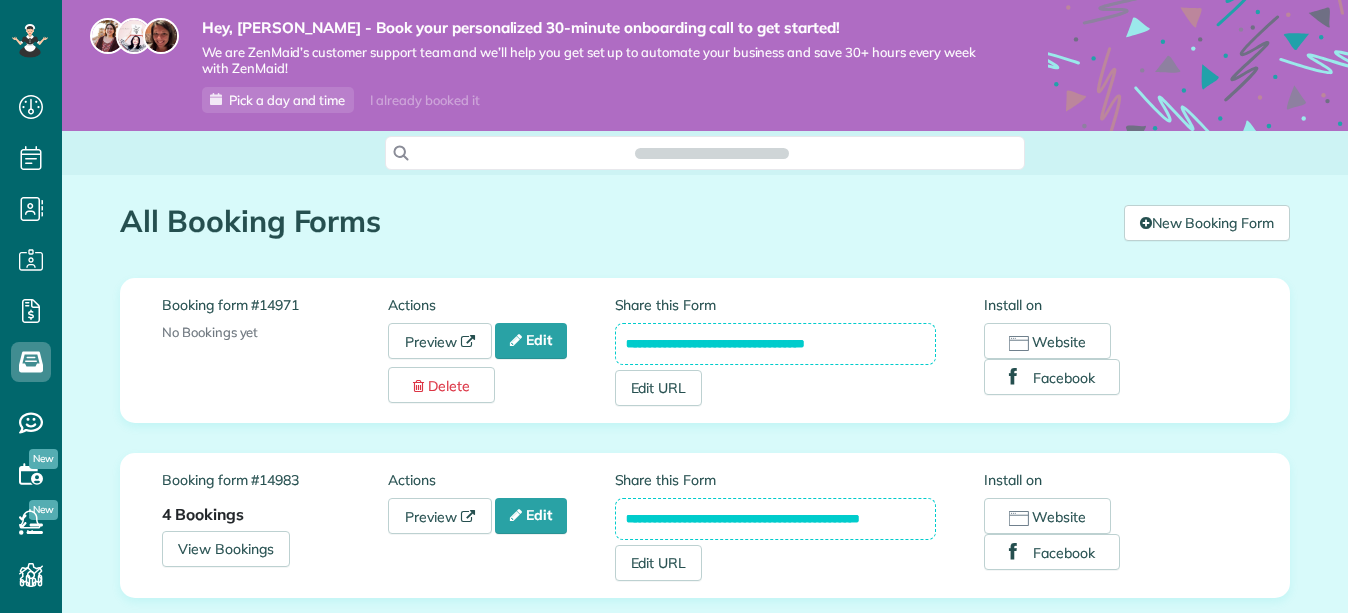 scroll, scrollTop: 0, scrollLeft: 0, axis: both 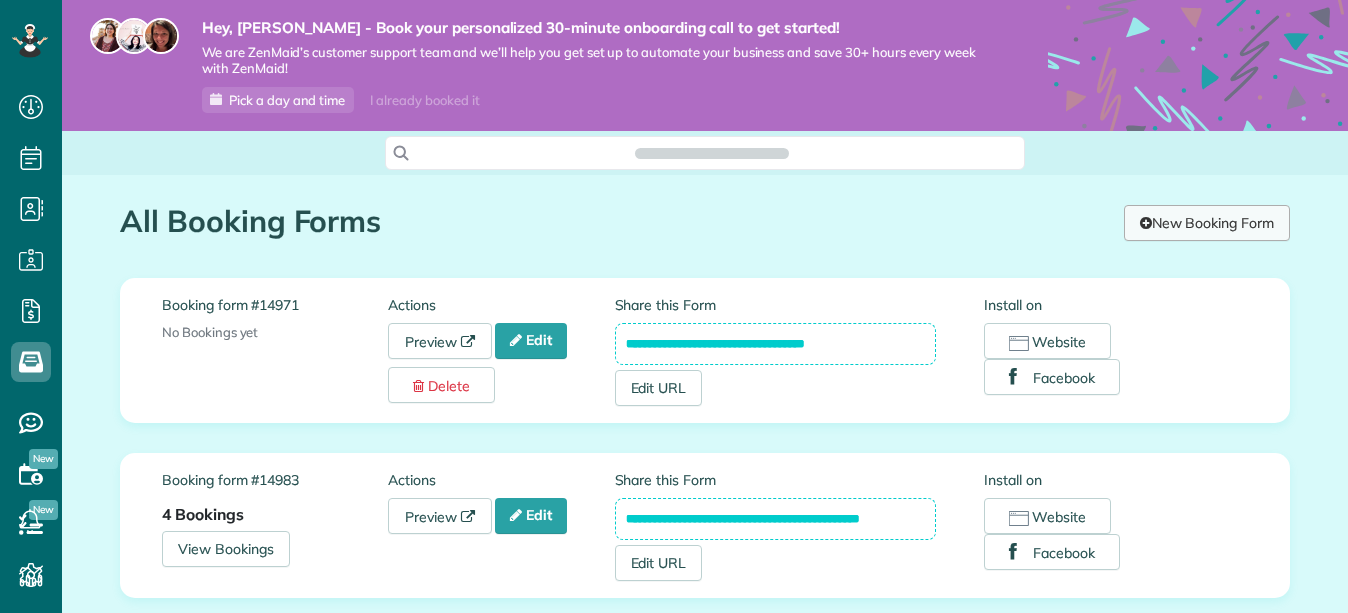 click on "New Booking Form" at bounding box center [1207, 223] 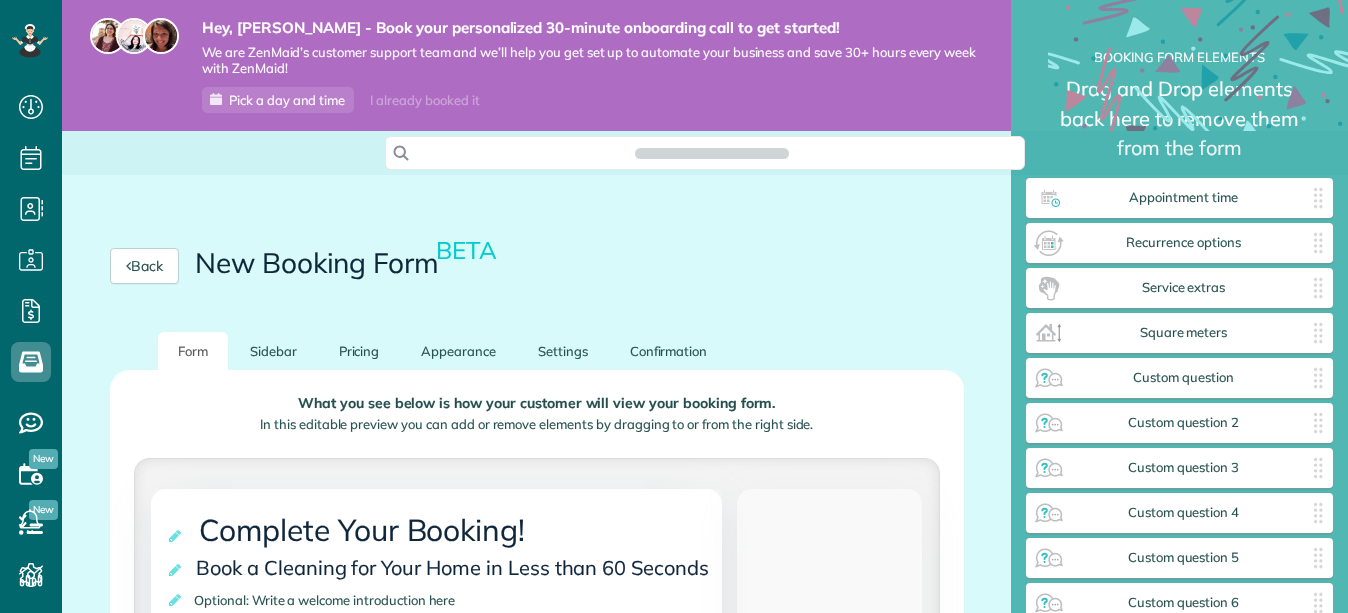 scroll, scrollTop: 0, scrollLeft: 0, axis: both 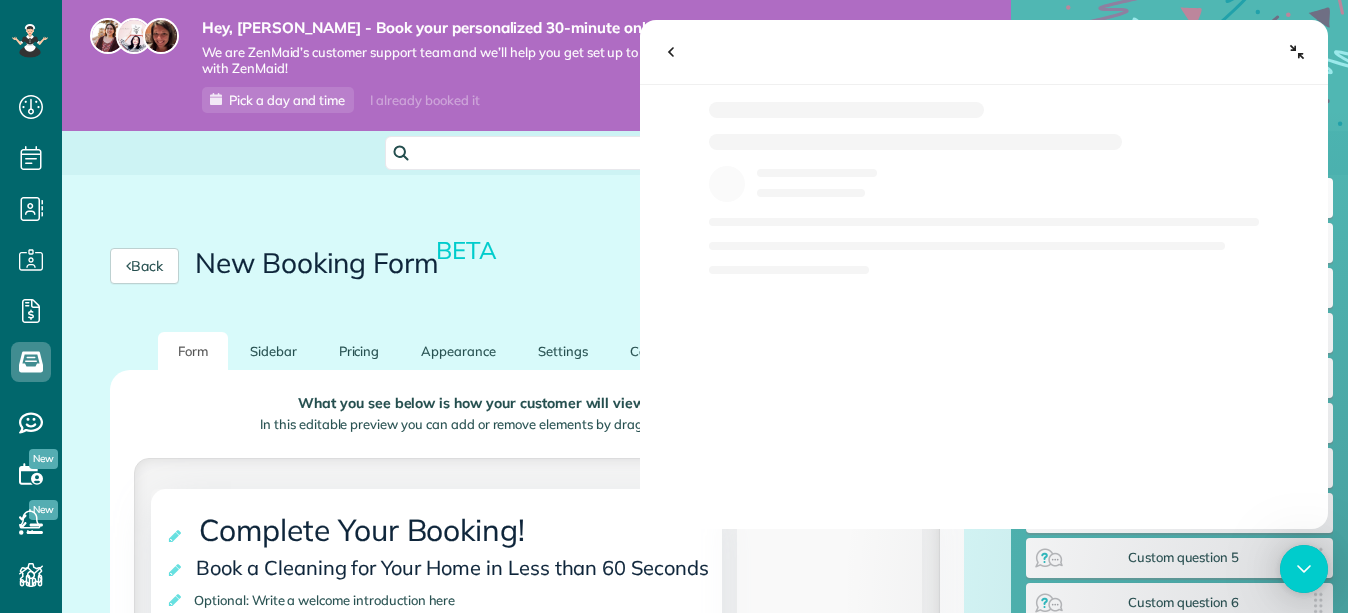 click 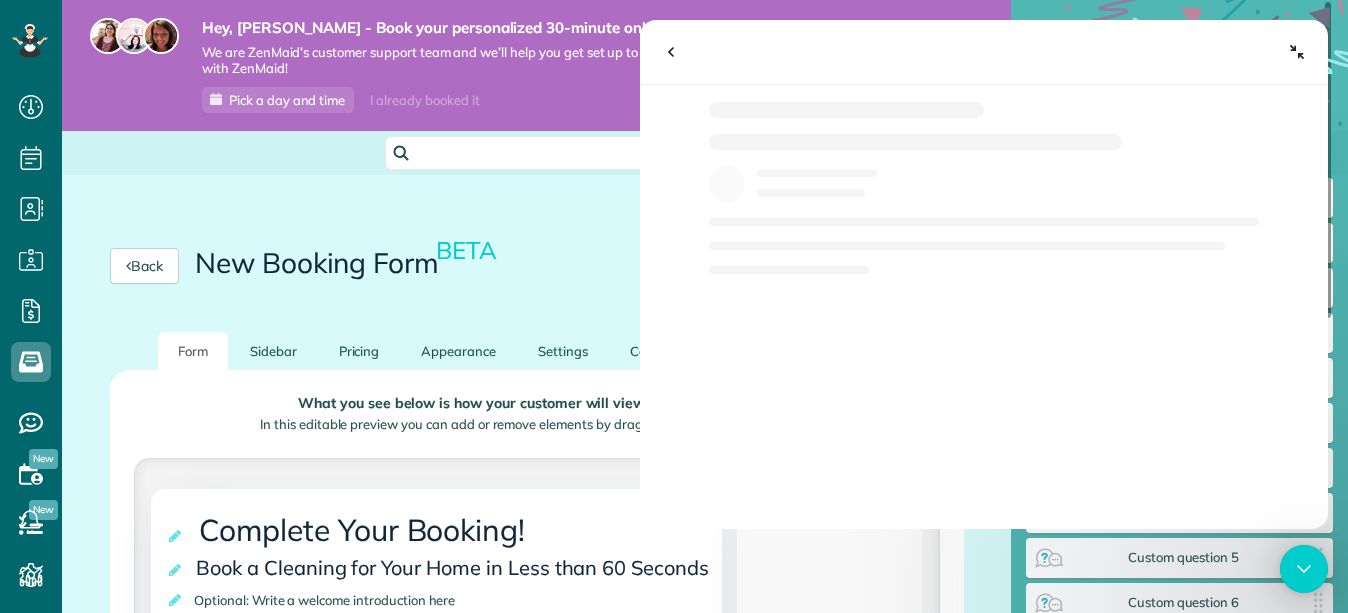 click 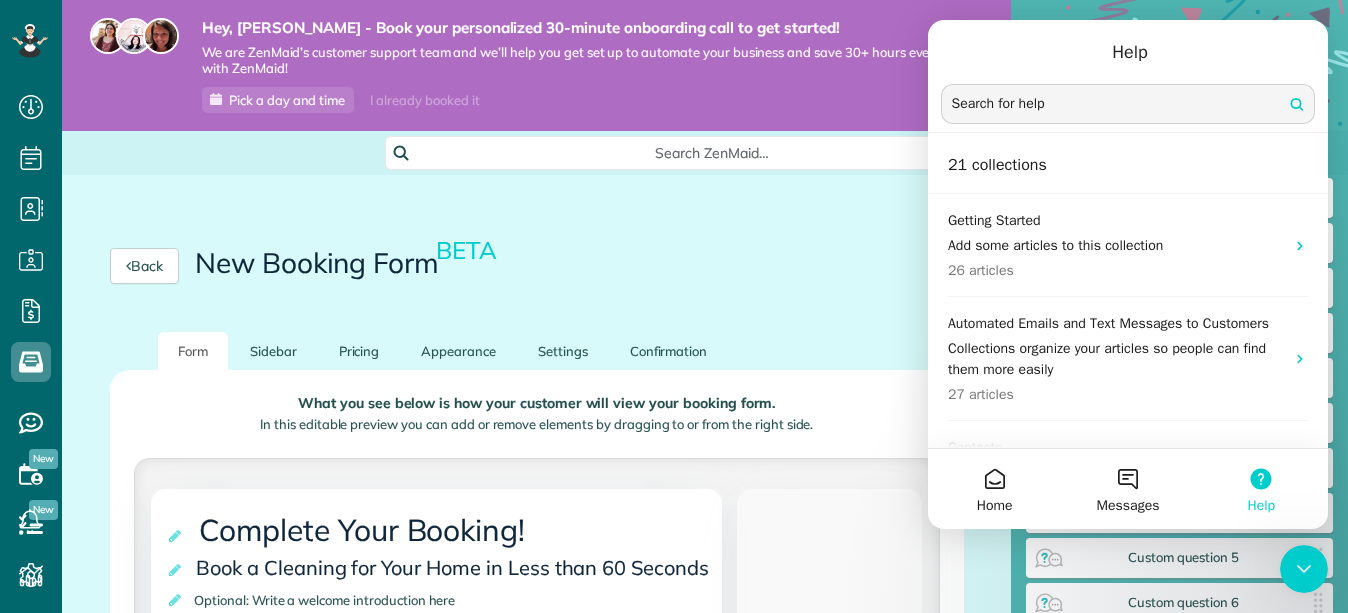click at bounding box center (1128, 104) 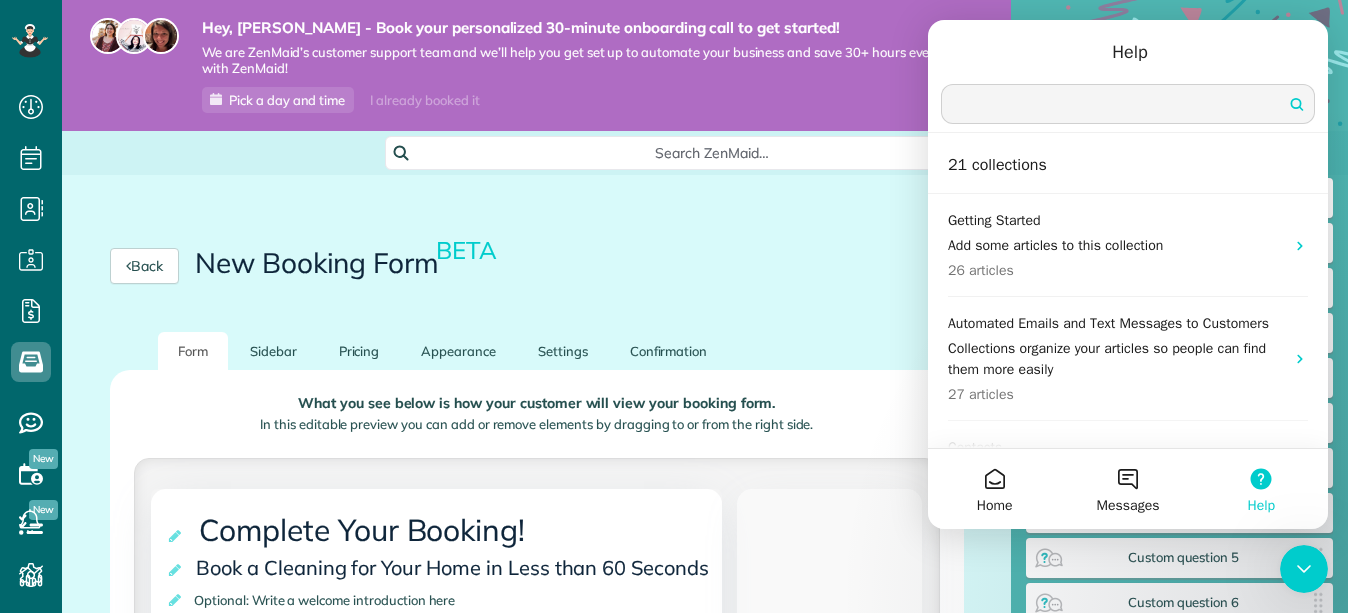 type on "*" 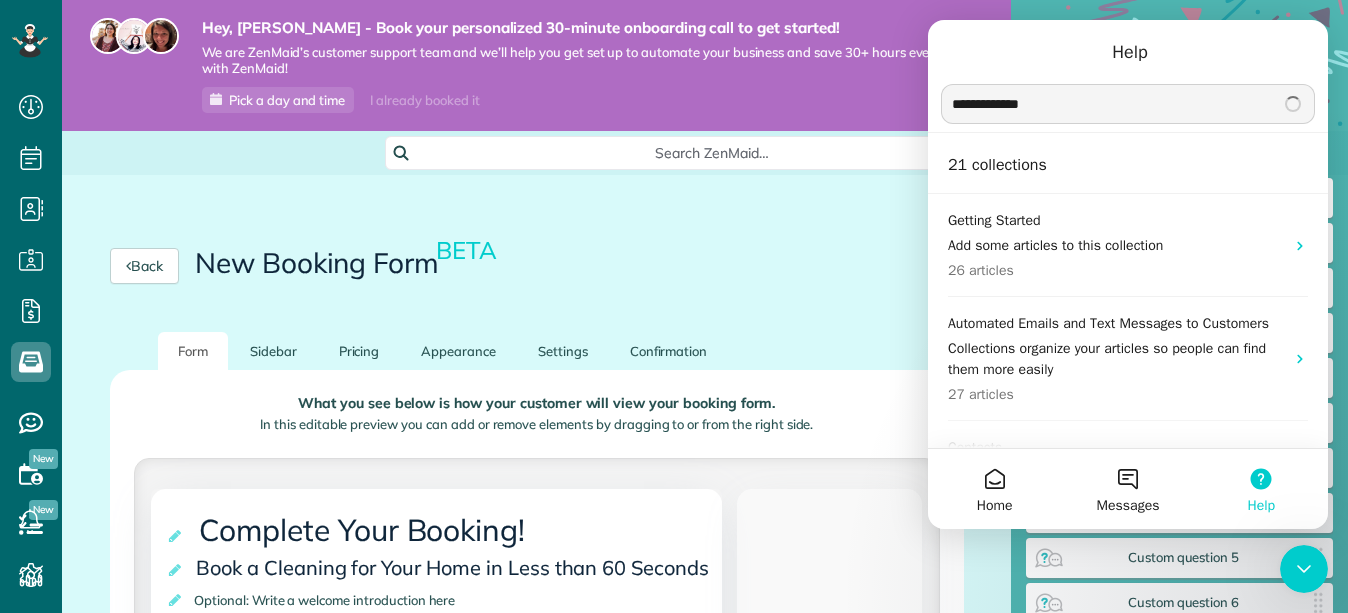 type on "**********" 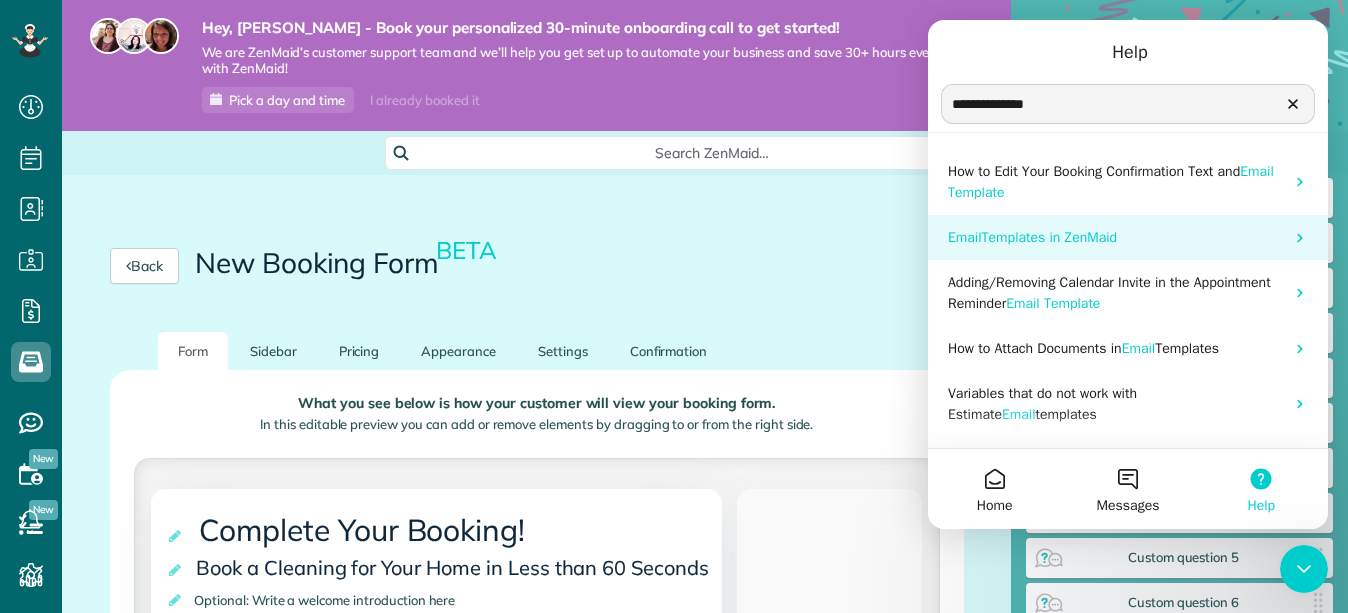click on "Templates in ZenMaid" at bounding box center [1050, 237] 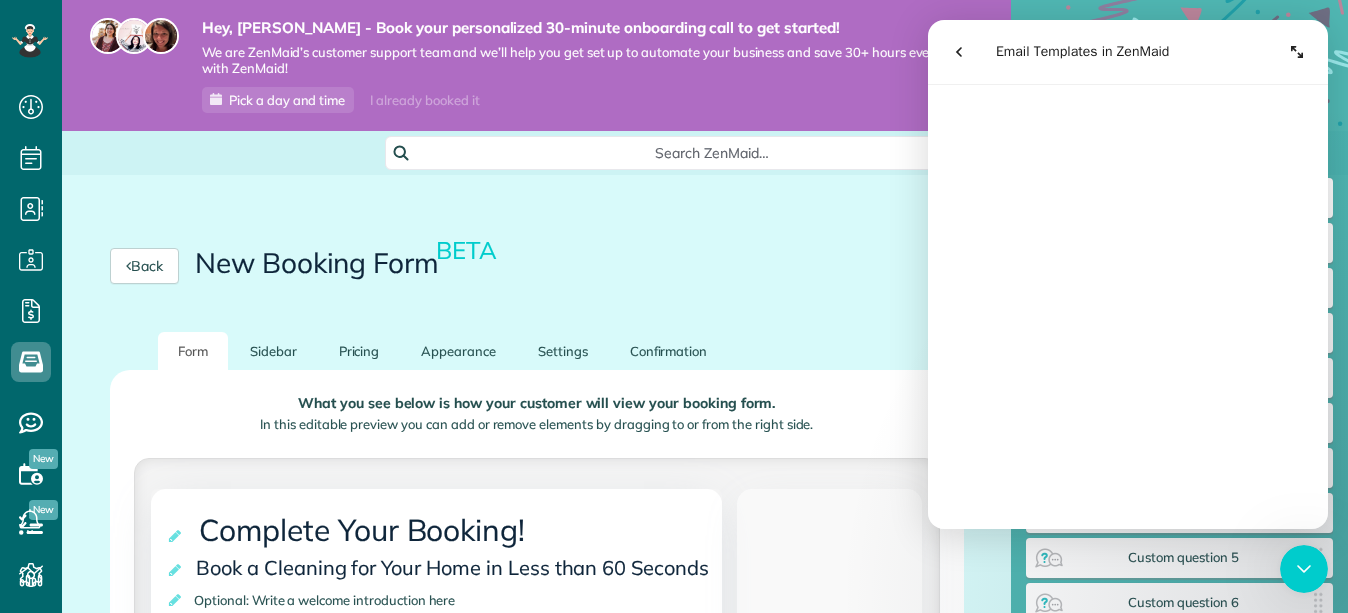 scroll, scrollTop: 3217, scrollLeft: 0, axis: vertical 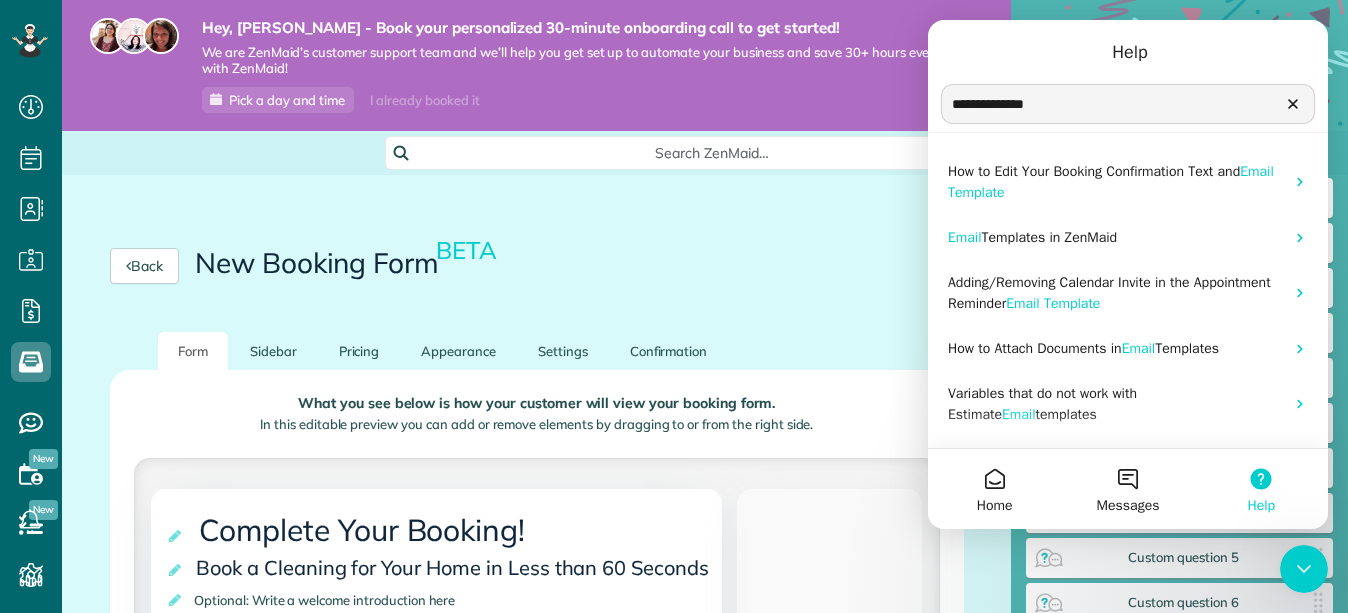 click 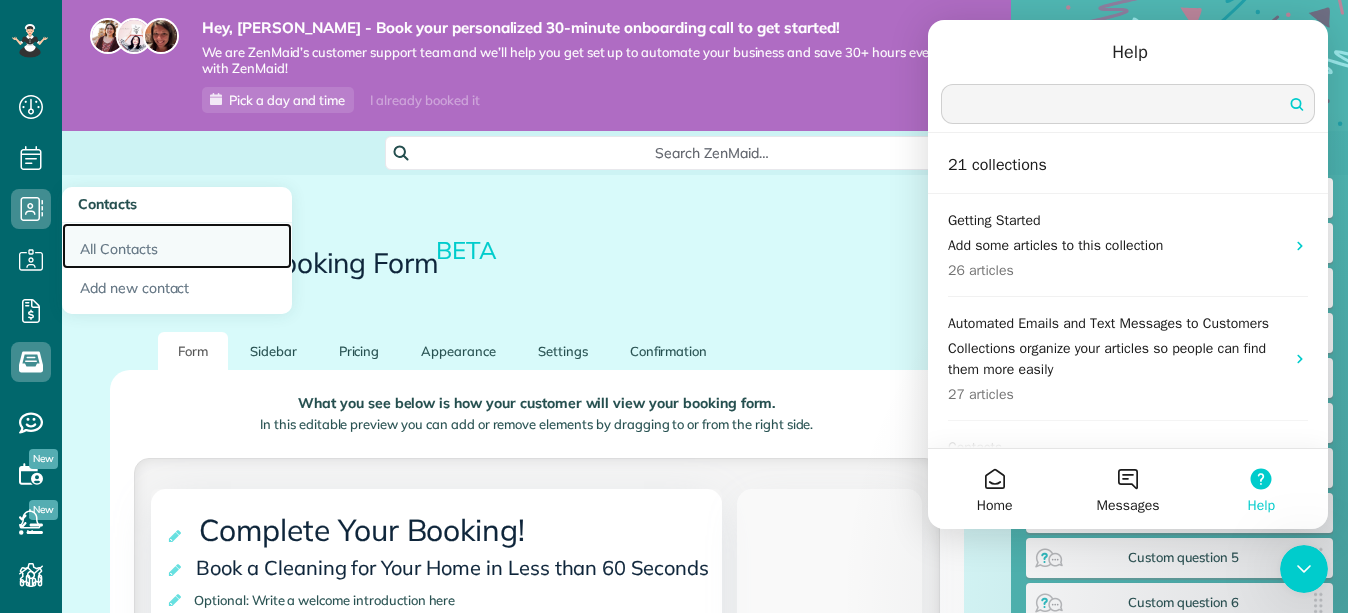 click on "All Contacts" at bounding box center (177, 246) 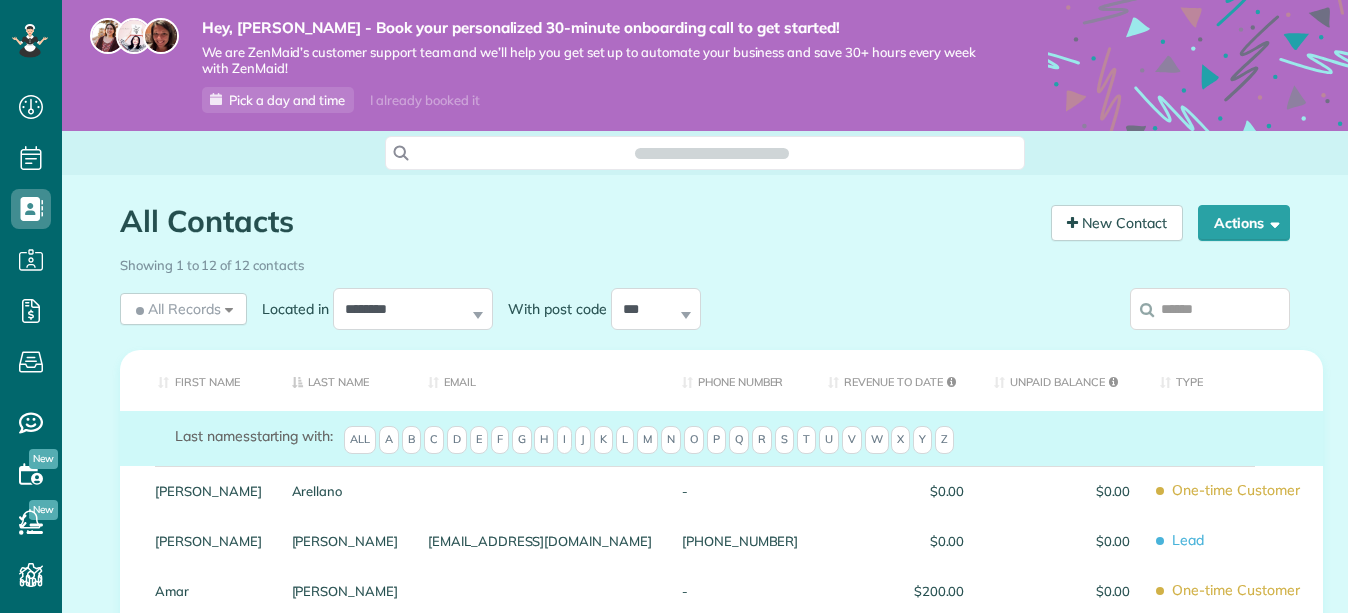 scroll, scrollTop: 0, scrollLeft: 0, axis: both 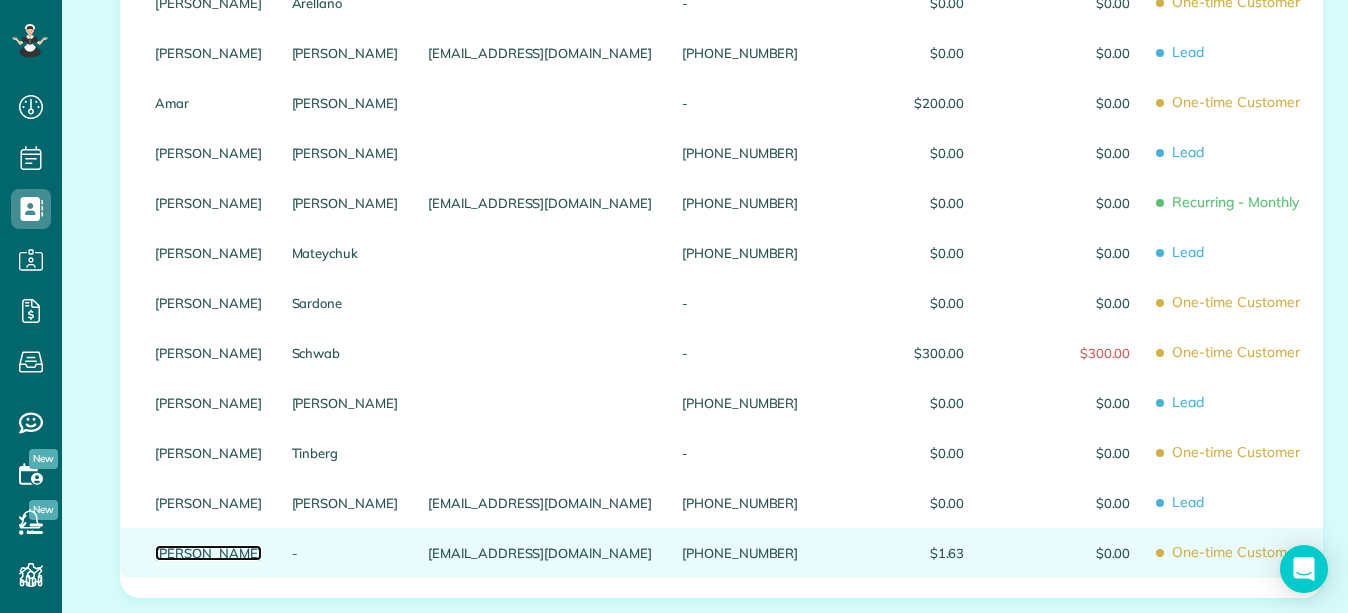 click on "[PERSON_NAME]" at bounding box center (208, 553) 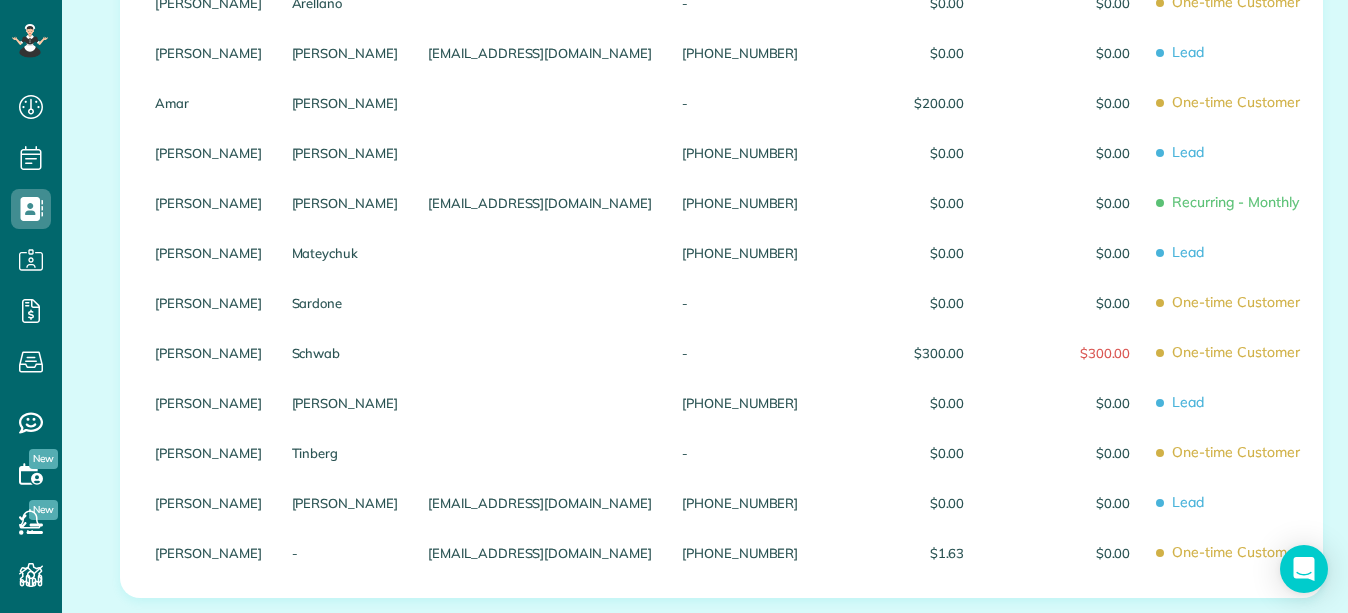 scroll, scrollTop: 0, scrollLeft: 0, axis: both 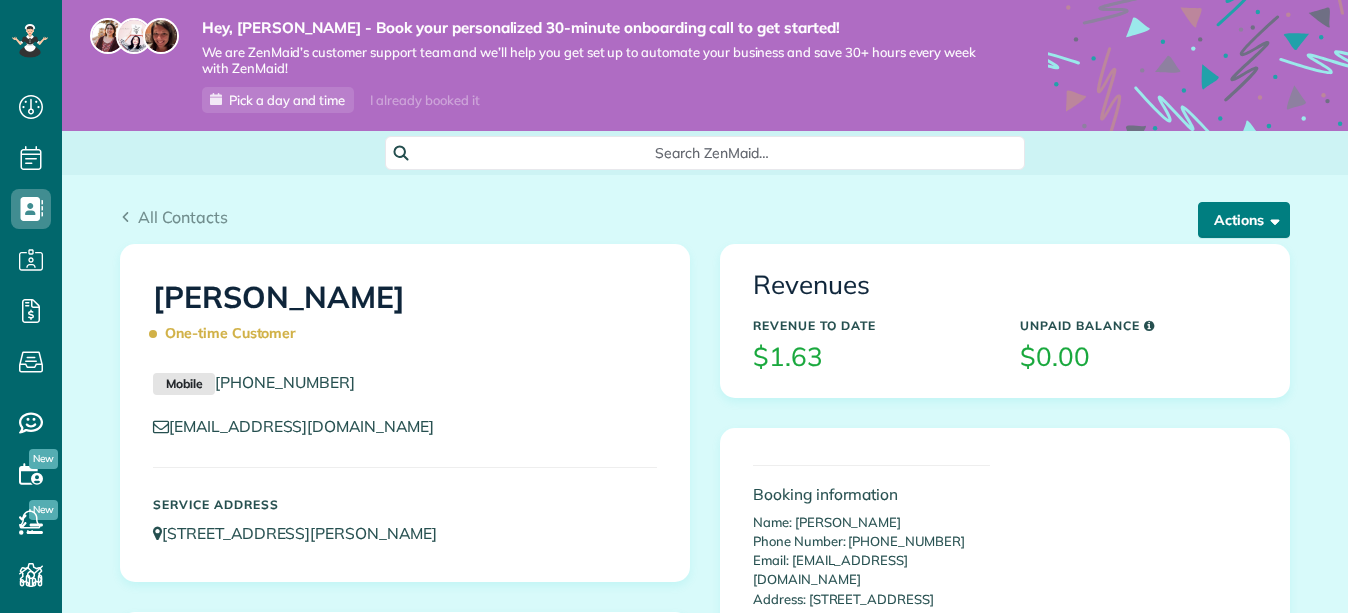 click at bounding box center (1271, 219) 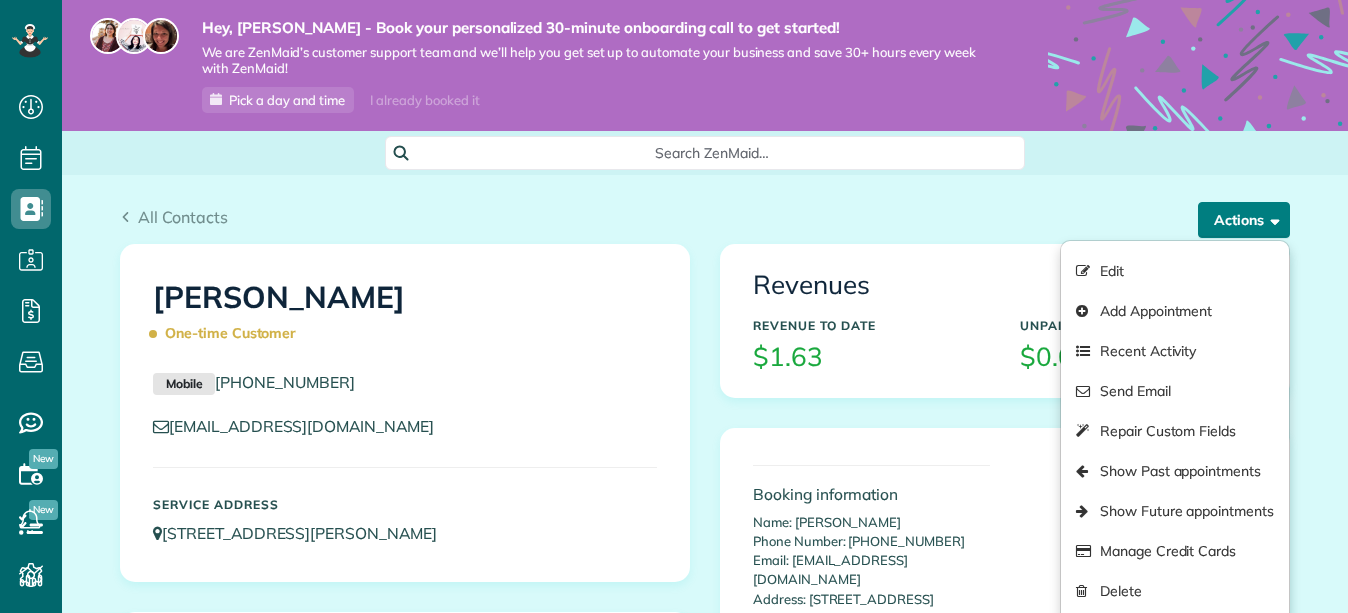 scroll, scrollTop: 0, scrollLeft: 0, axis: both 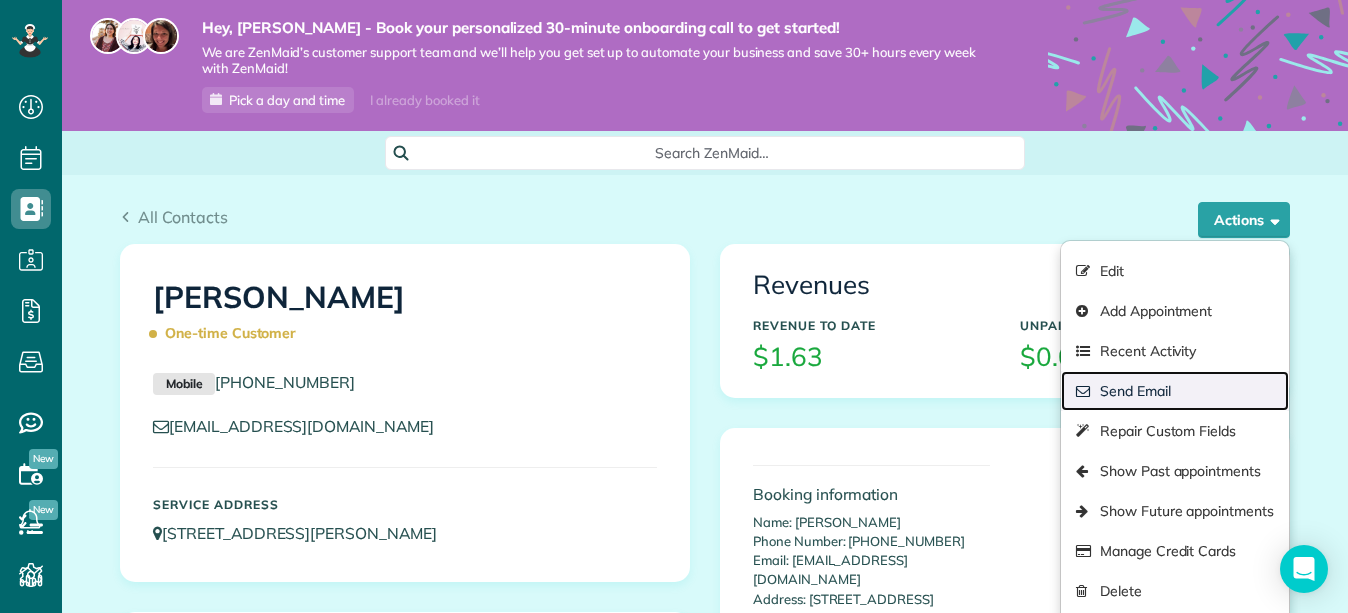 click on "Send Email" at bounding box center [1175, 391] 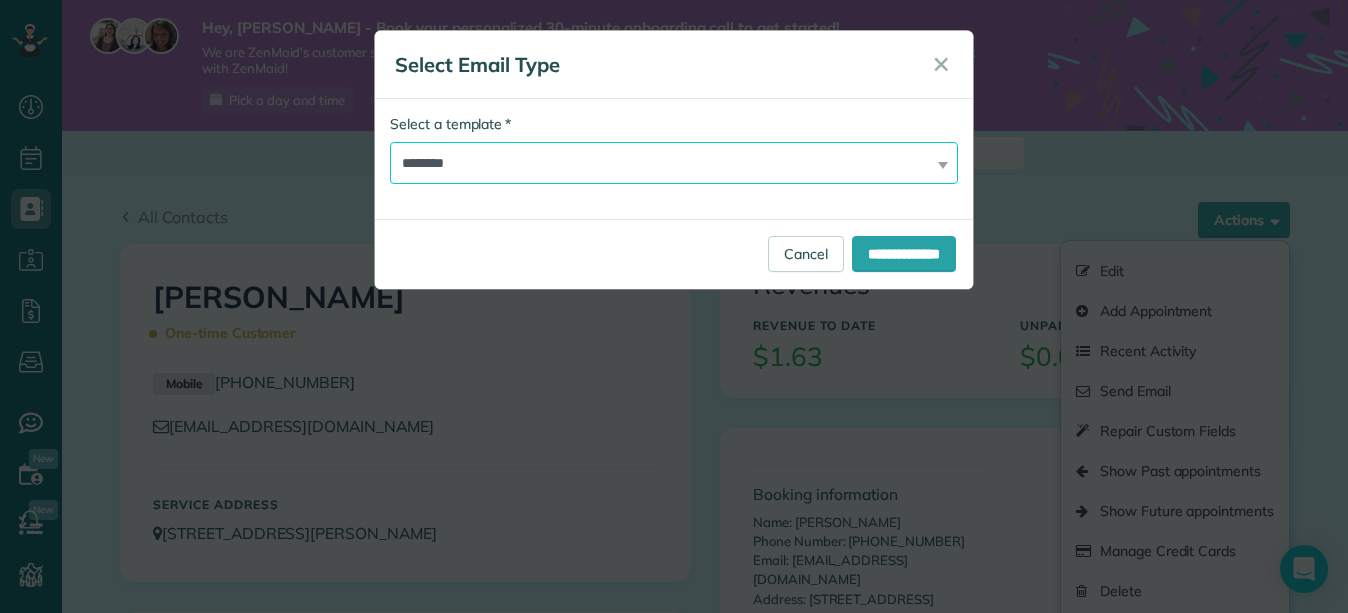 click on "**********" at bounding box center (674, 163) 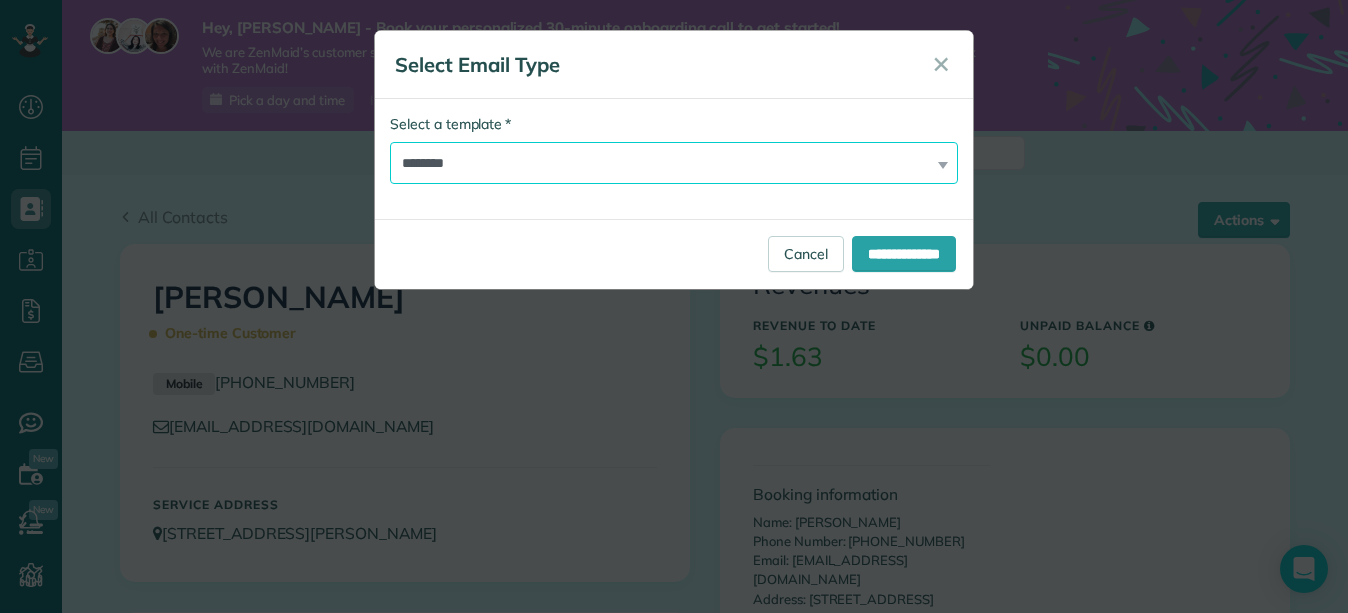 click on "**********" at bounding box center [674, 163] 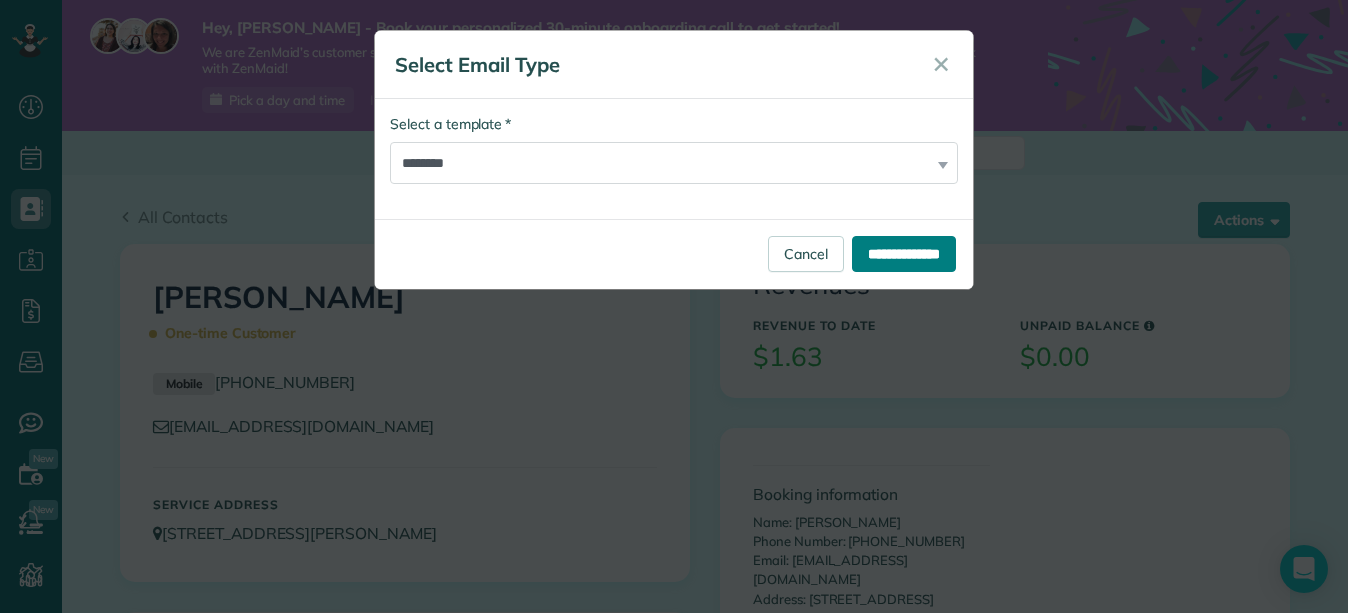 click on "**********" at bounding box center [904, 254] 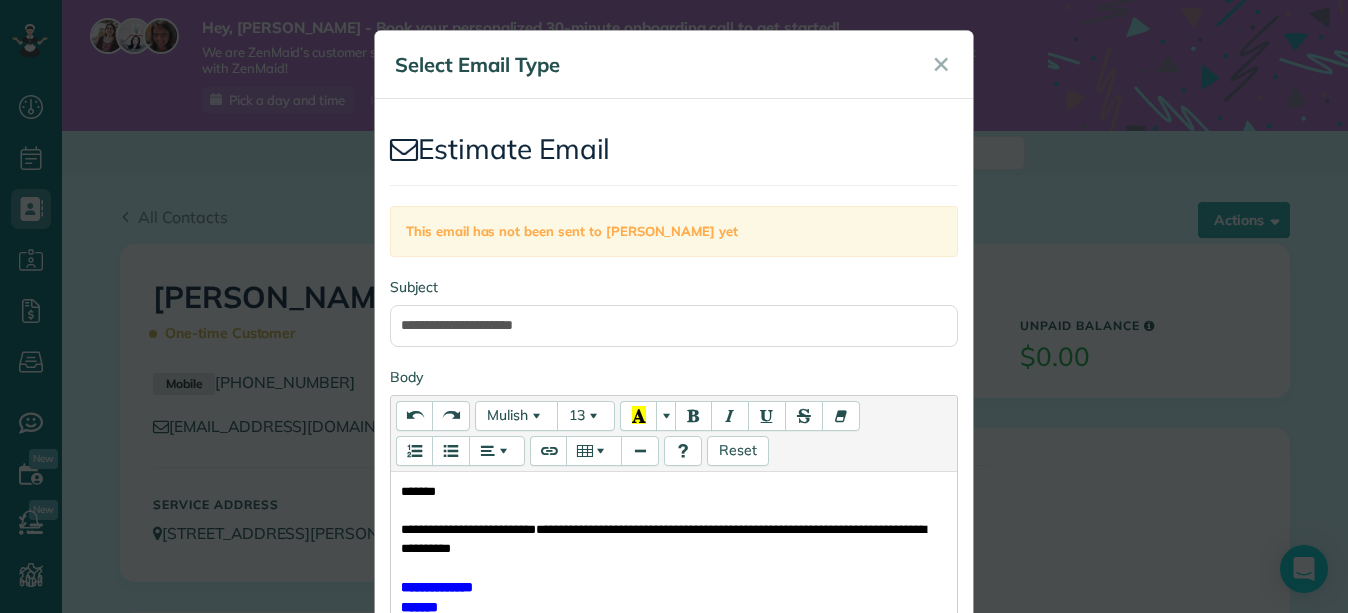 drag, startPoint x: 878, startPoint y: 61, endPoint x: 869, endPoint y: 27, distance: 35.17101 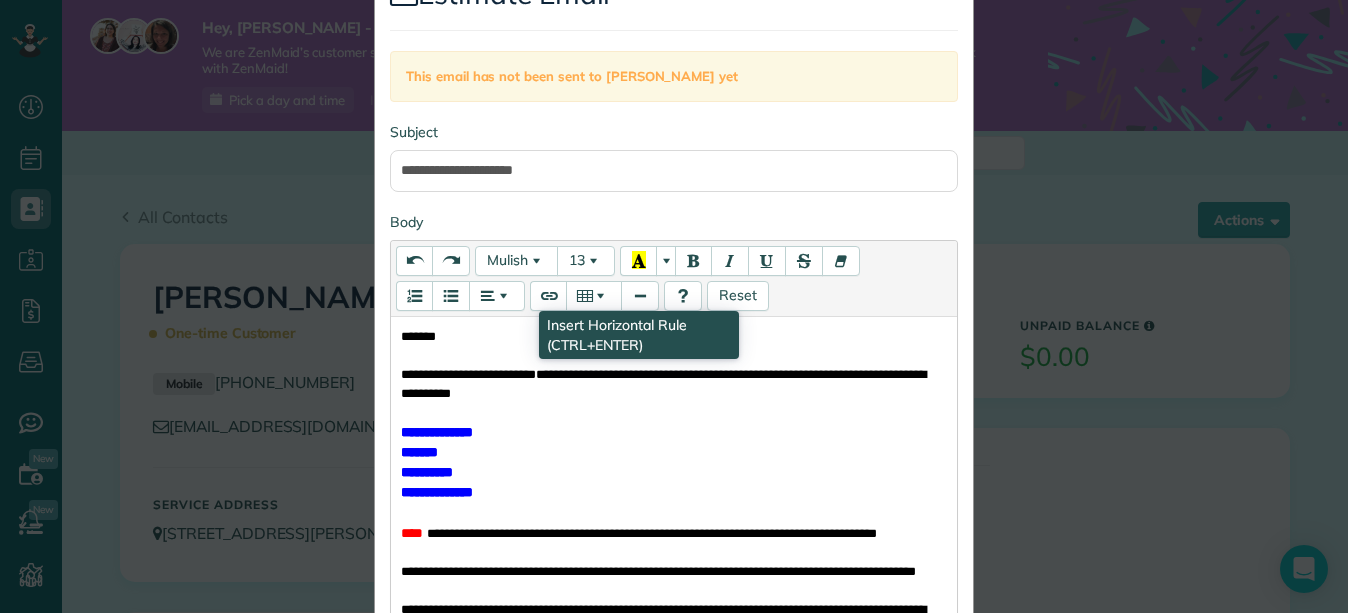 scroll, scrollTop: 160, scrollLeft: 0, axis: vertical 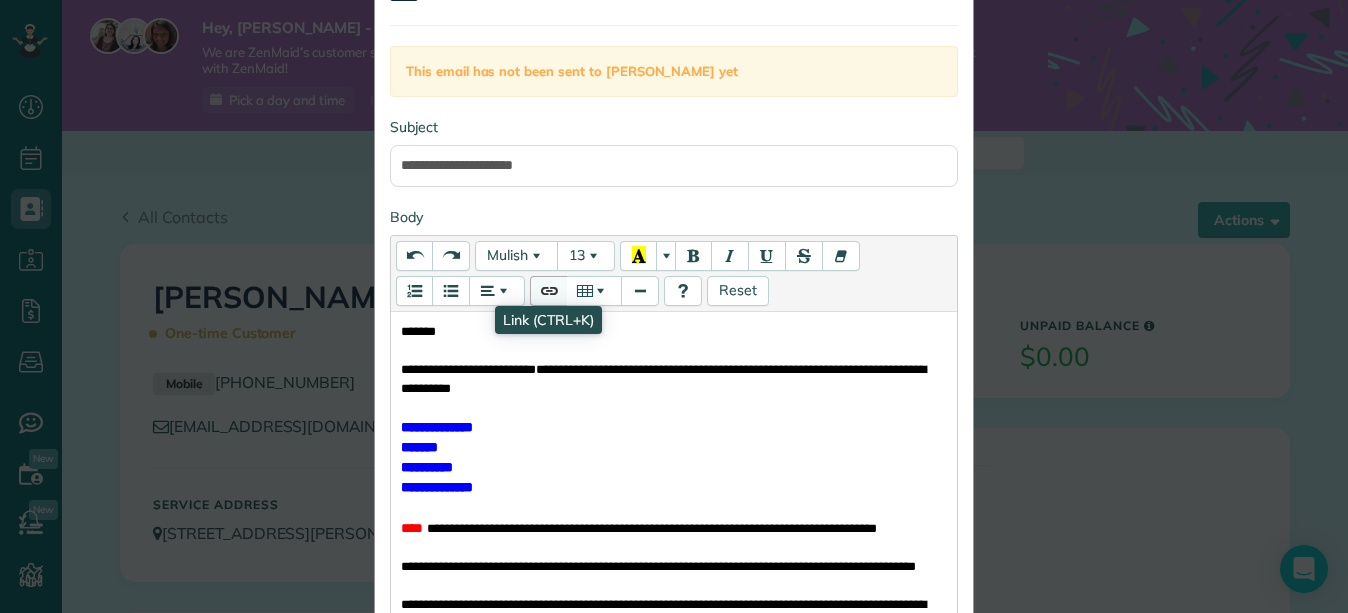 click at bounding box center [548, 291] 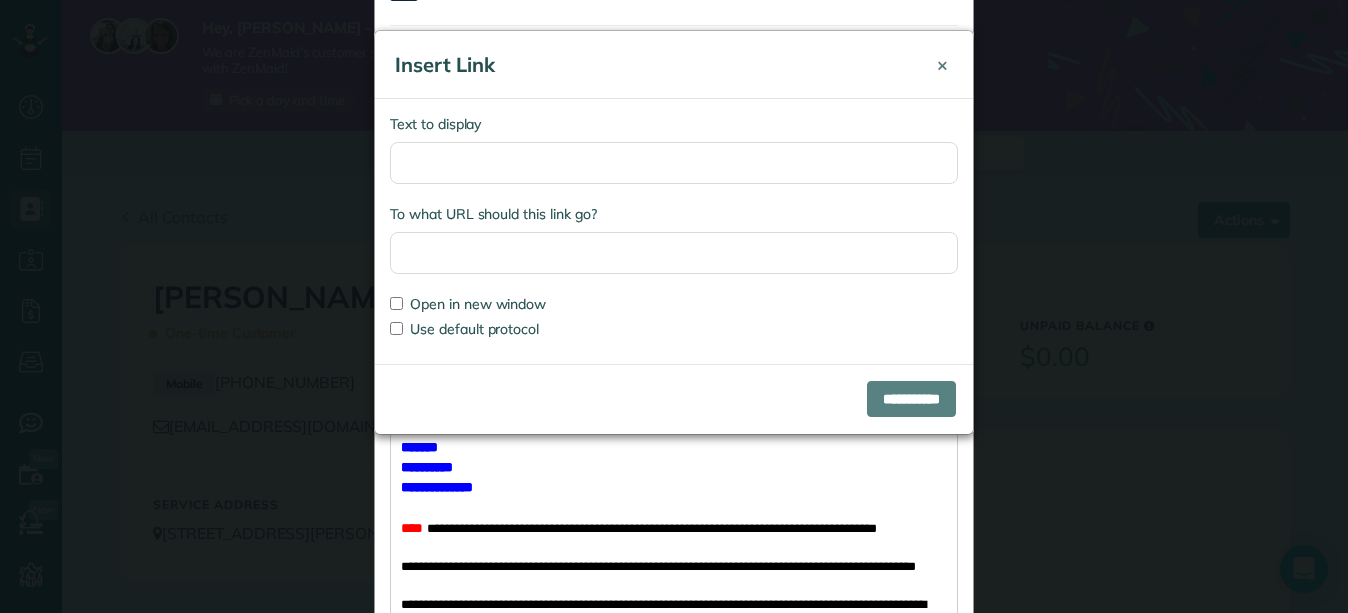 click on "×" at bounding box center [942, 65] 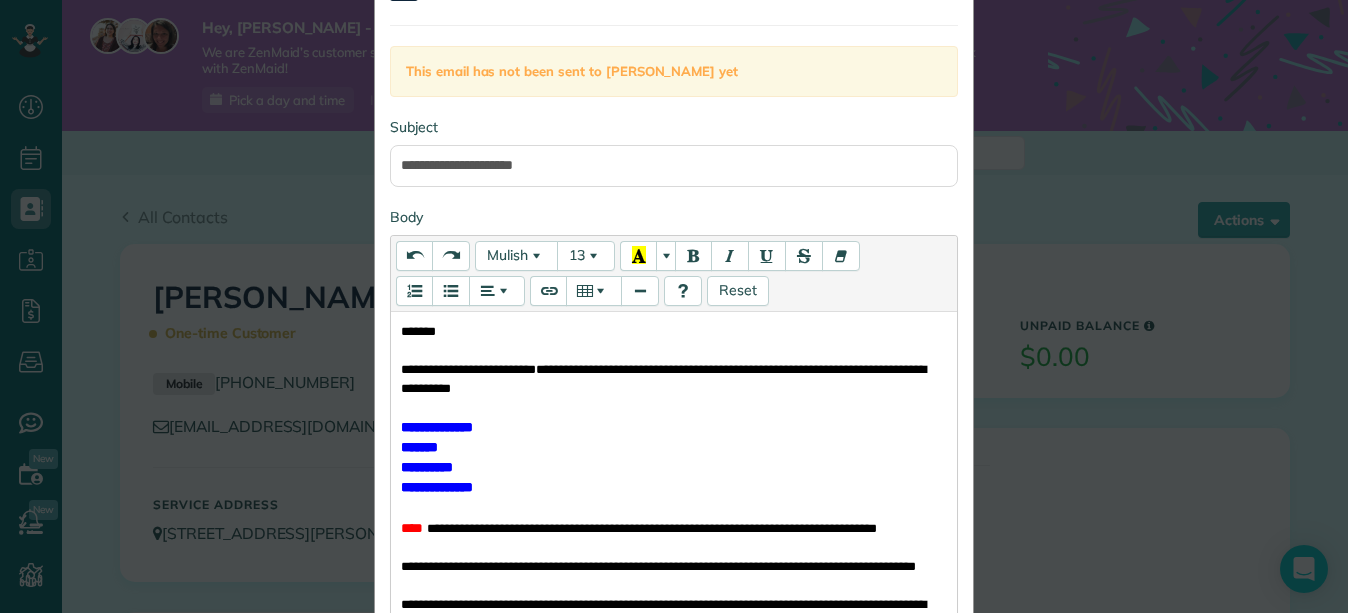 click on "**********" at bounding box center (674, 306) 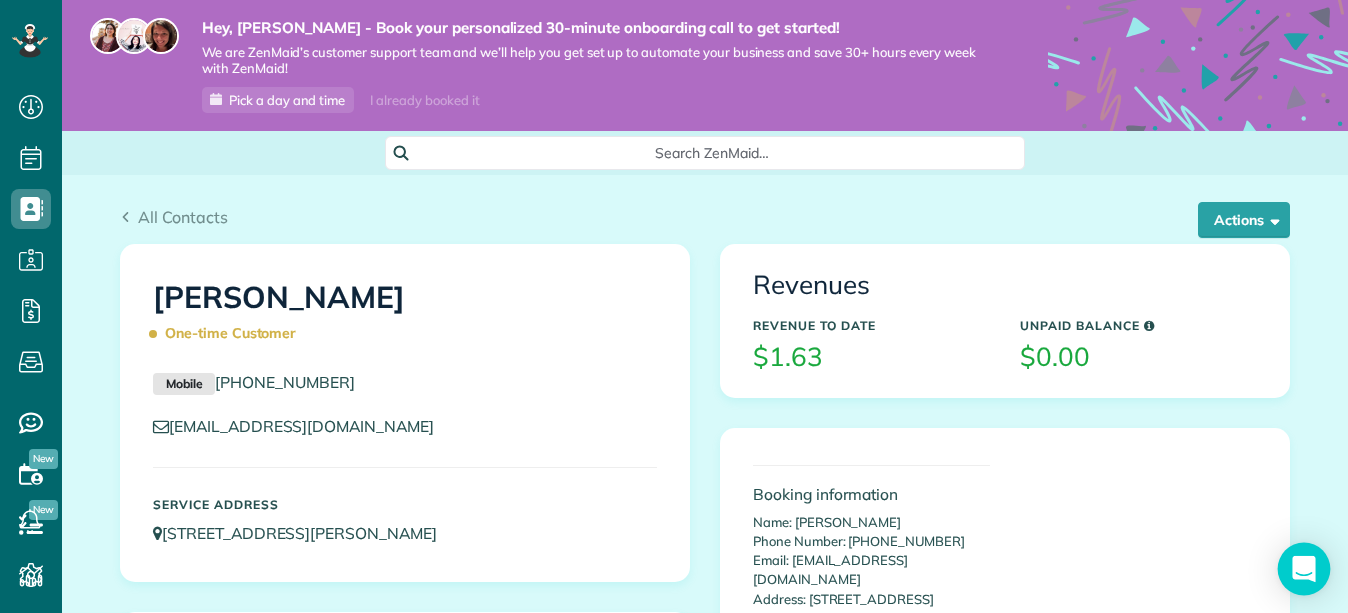 click 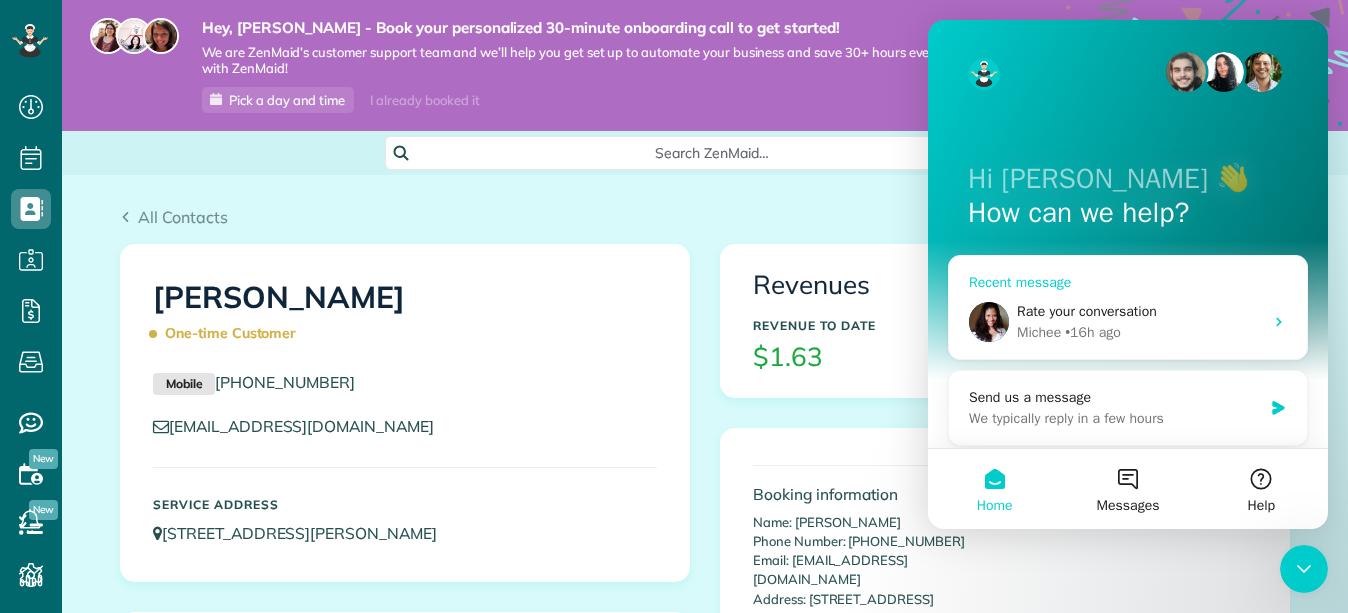 scroll, scrollTop: 0, scrollLeft: 0, axis: both 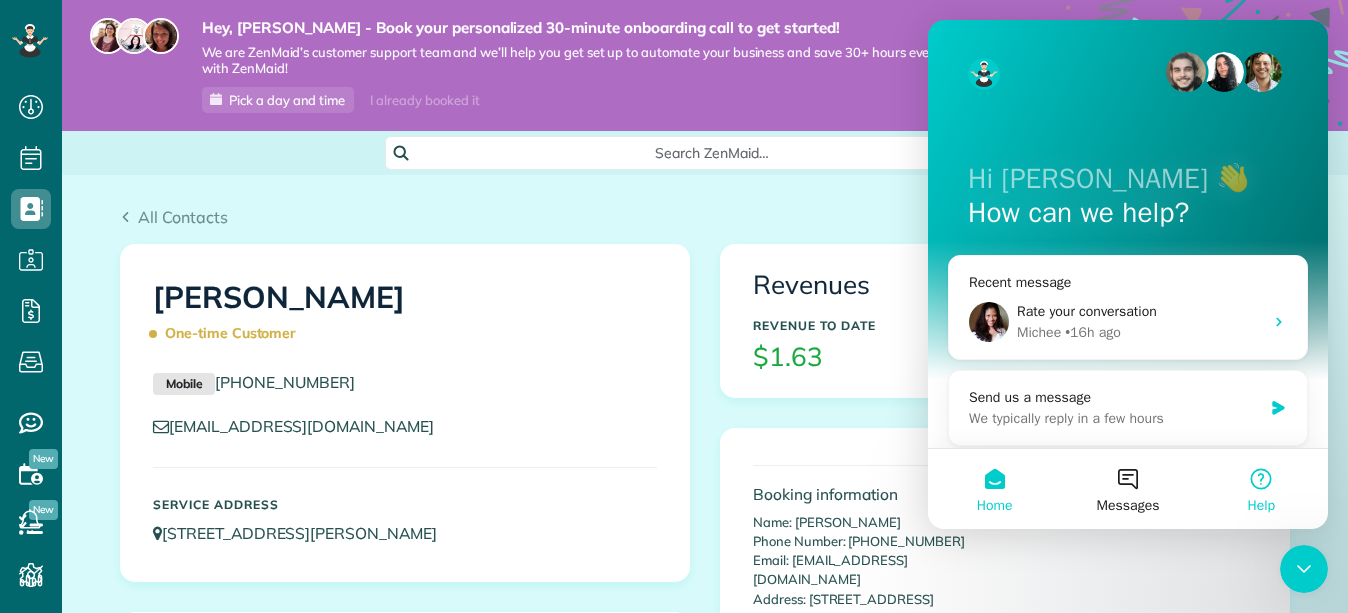 click on "Help" at bounding box center (1261, 506) 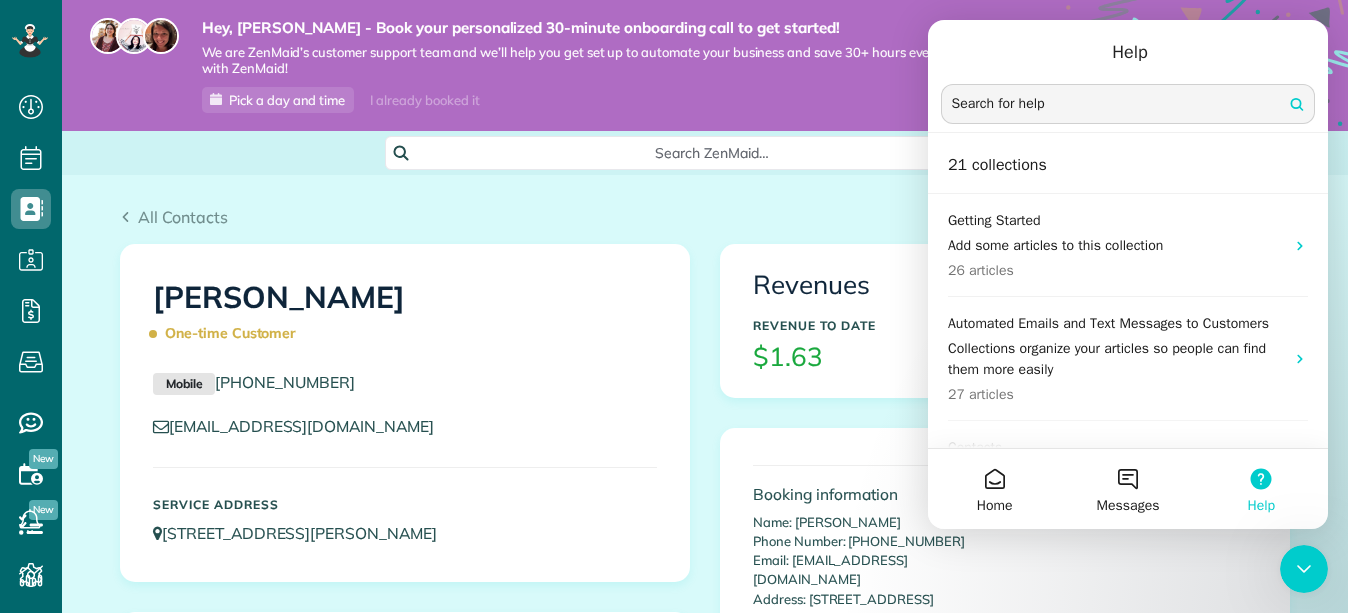 click on "Search for help" at bounding box center (998, 104) 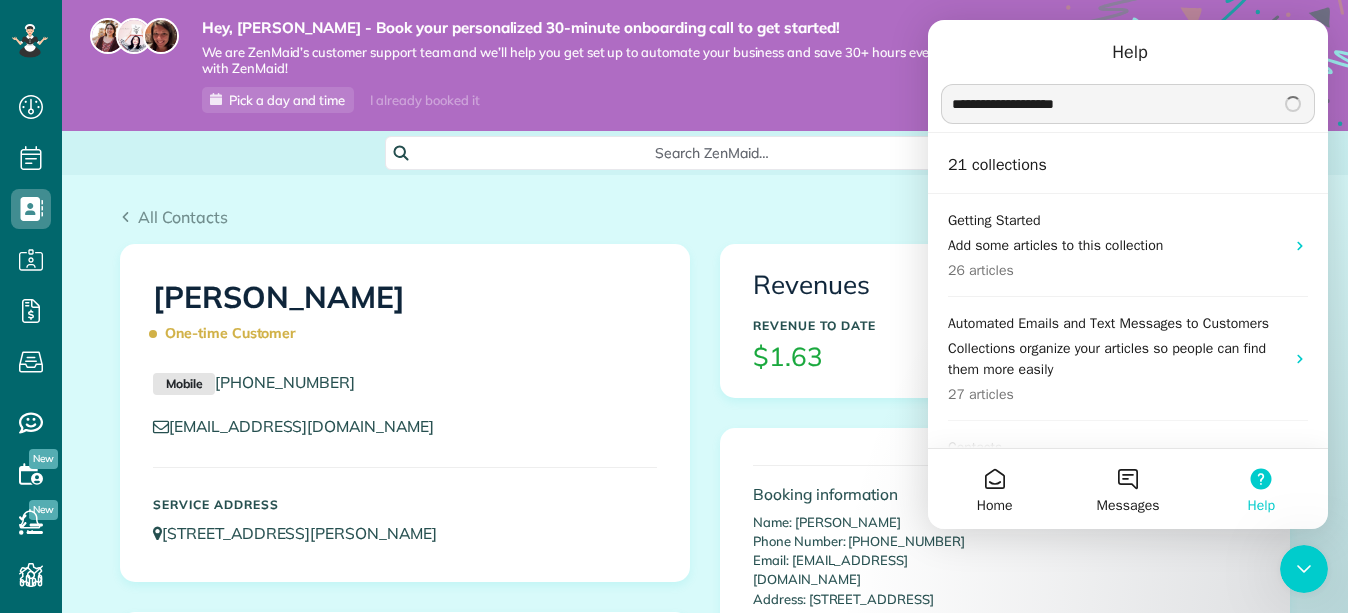 type on "**********" 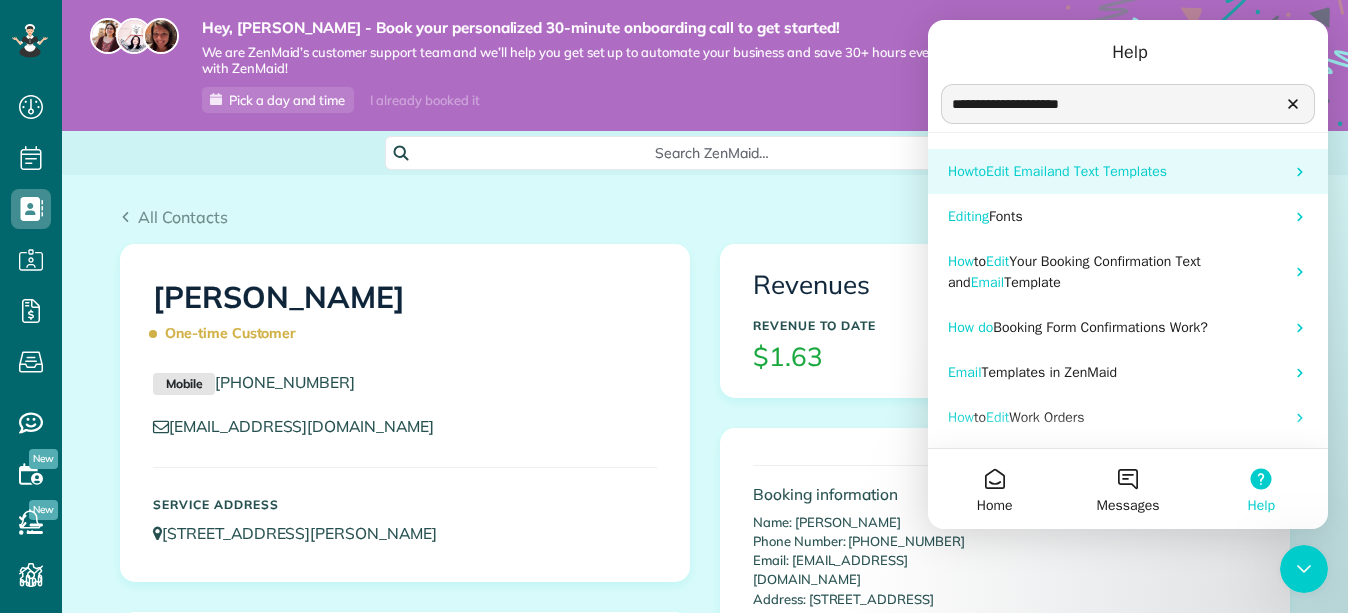 click on "Edit" at bounding box center [997, 171] 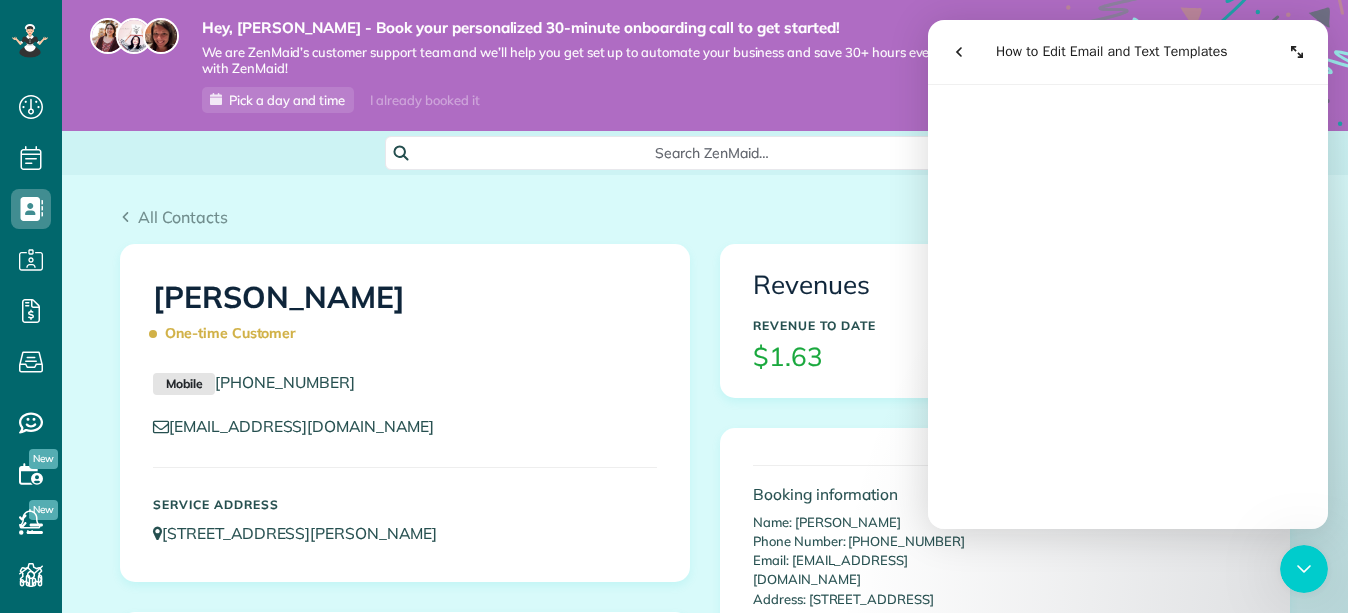 scroll, scrollTop: 1070, scrollLeft: 0, axis: vertical 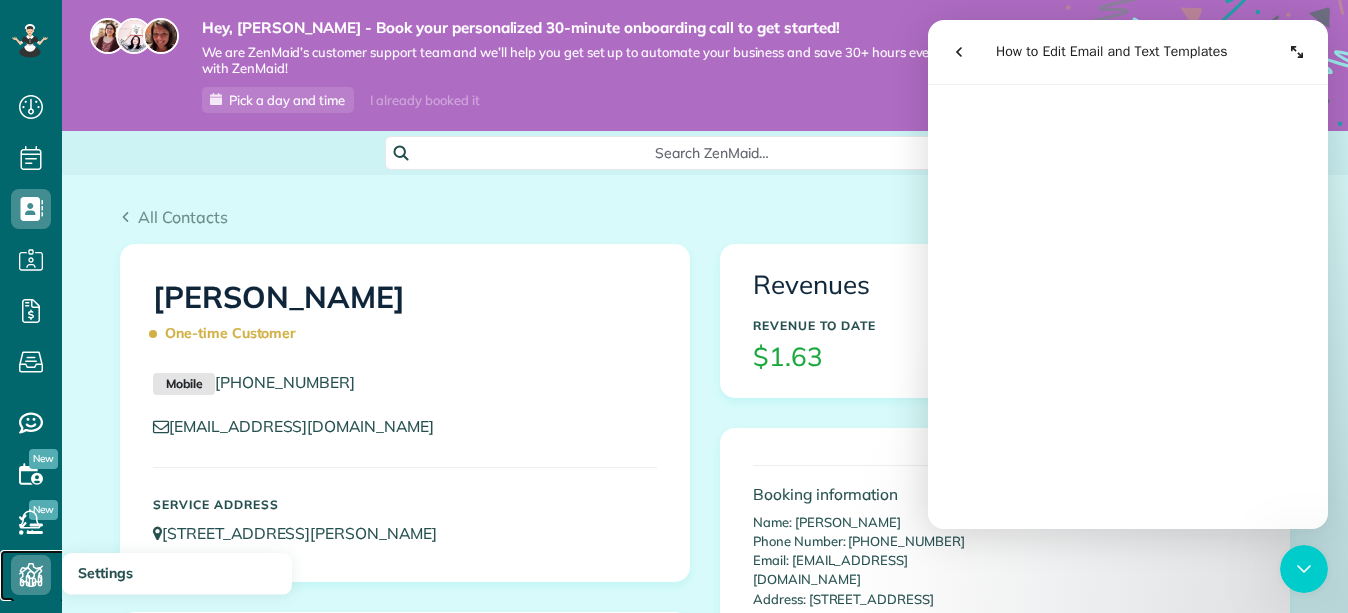 click 